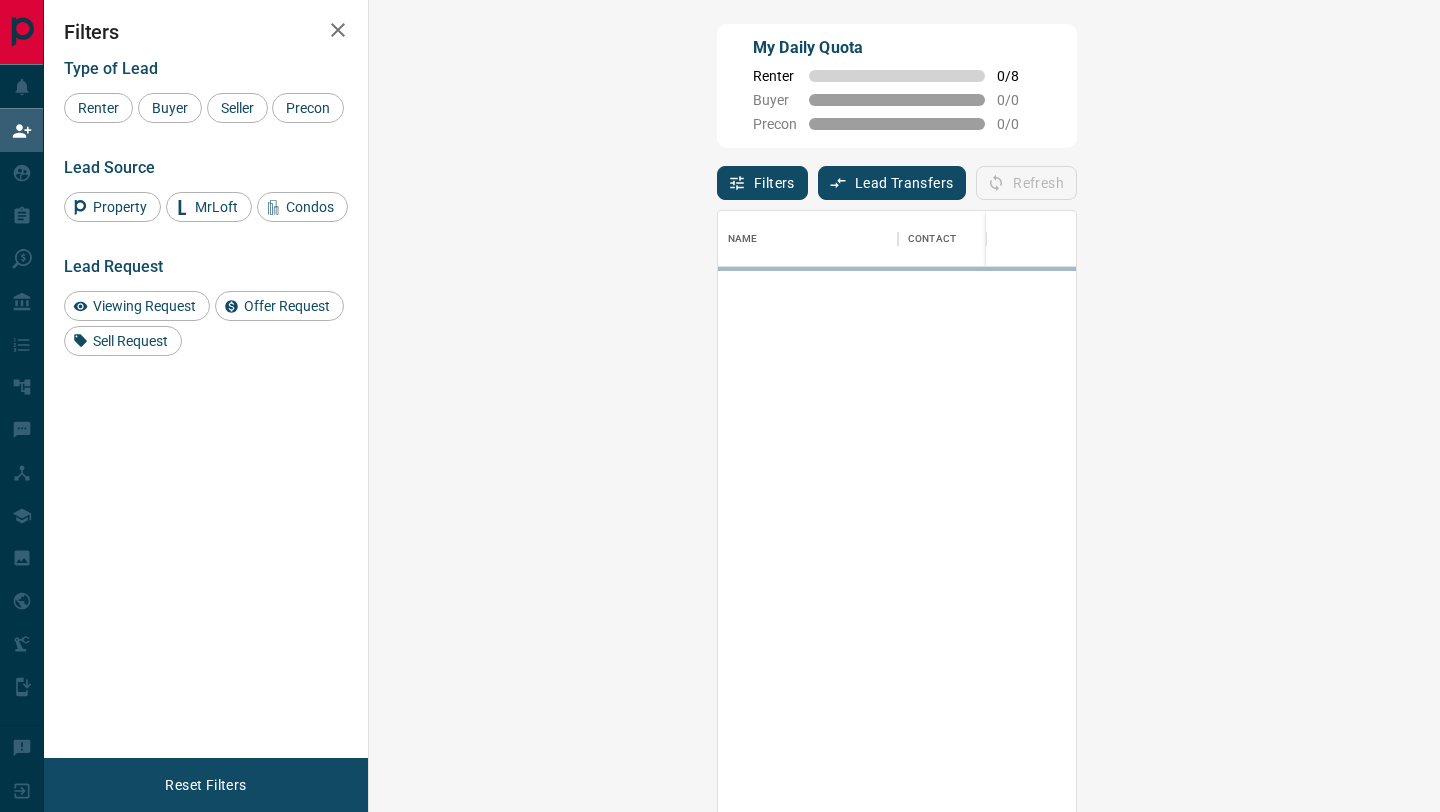 scroll, scrollTop: 0, scrollLeft: 0, axis: both 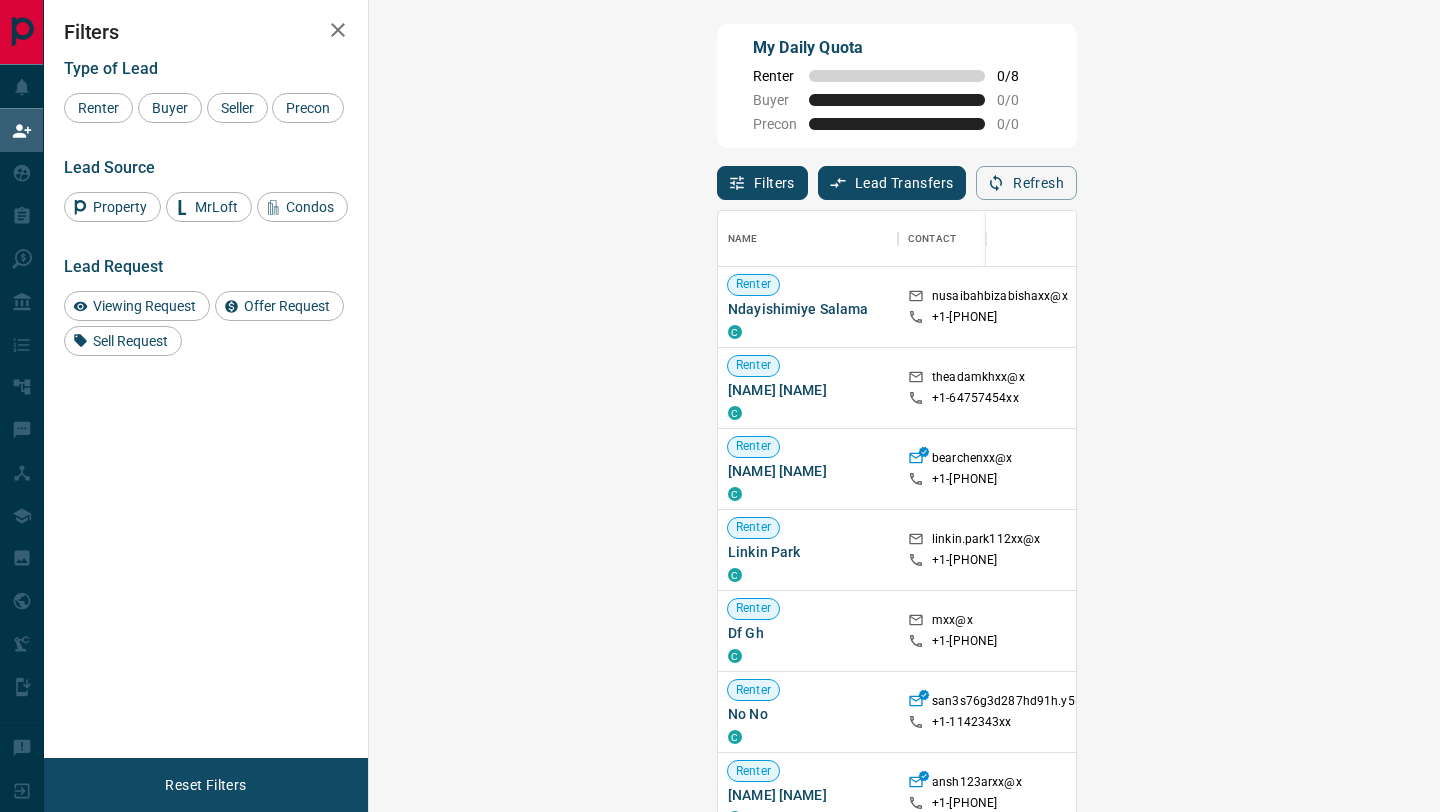 click on "Viewing Request   ( 1 )" at bounding box center (1545, 469) 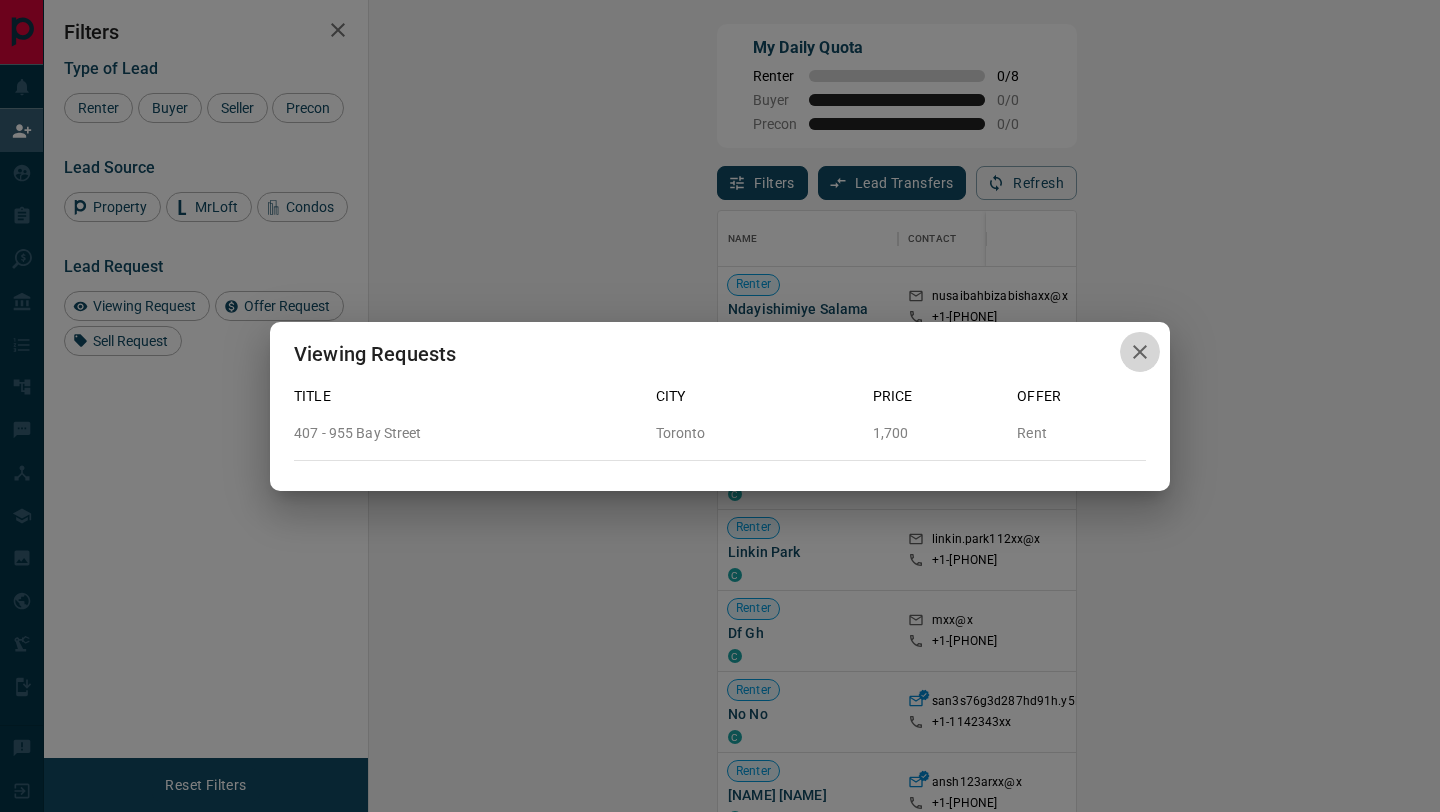 click 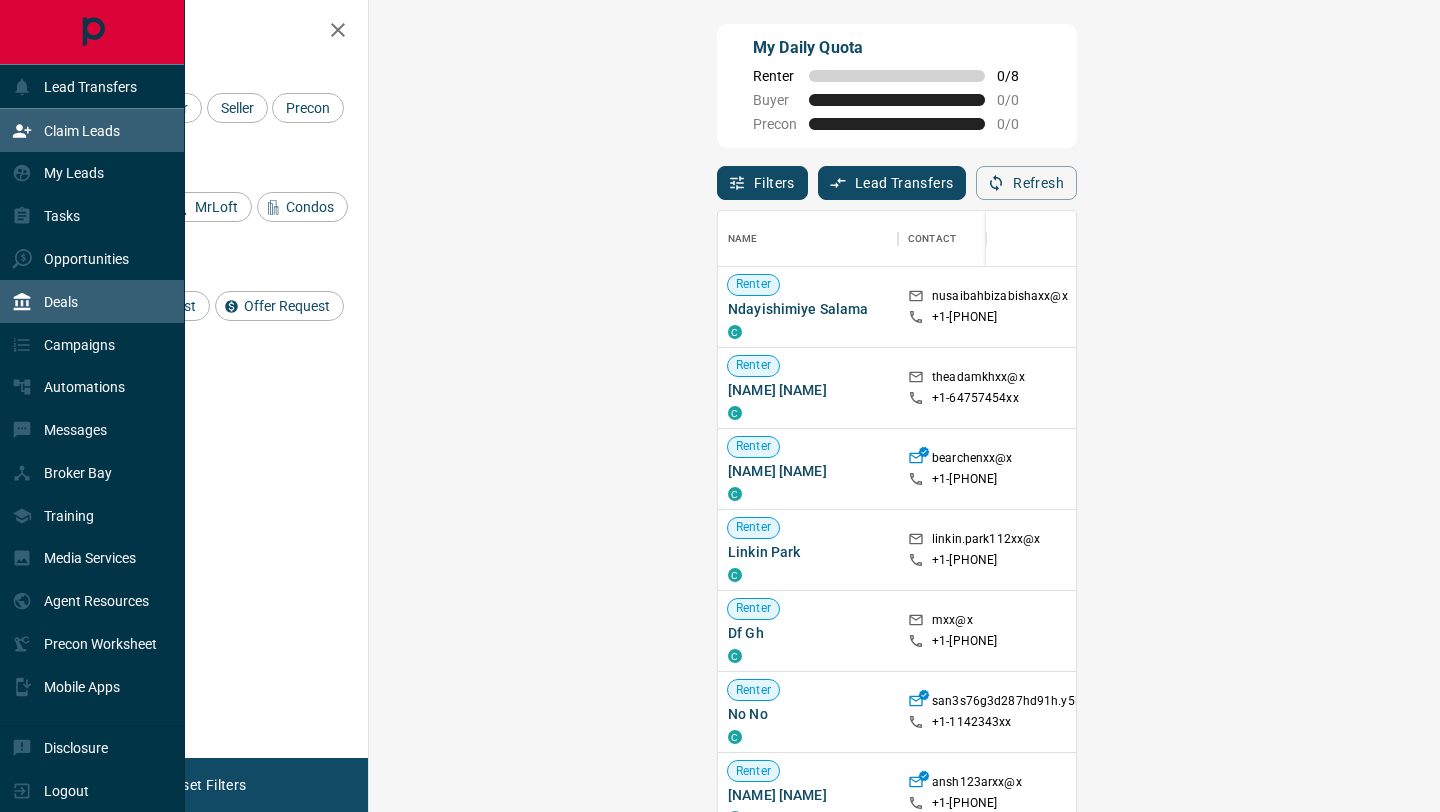 click on "Deals" at bounding box center [92, 301] 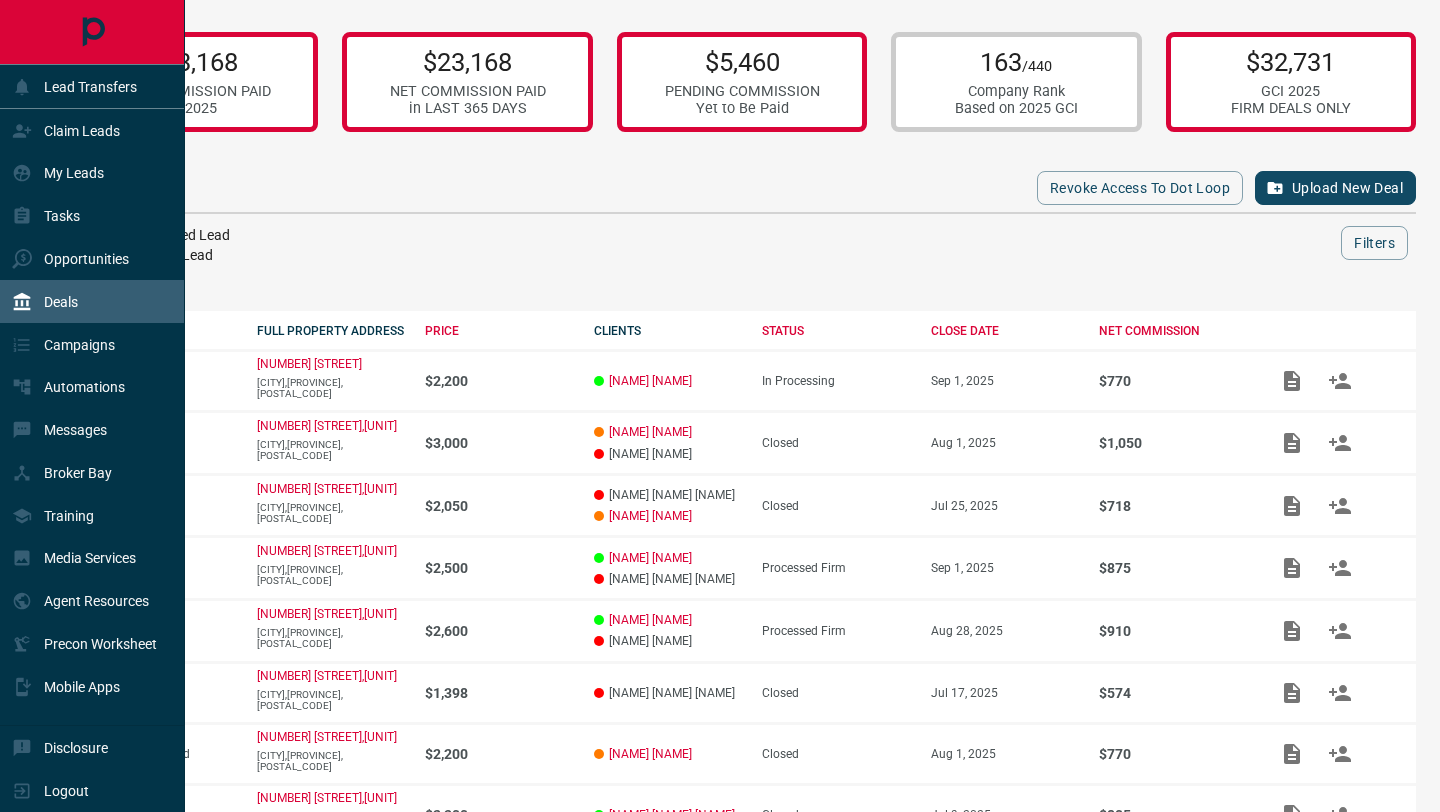 click on "Deals" at bounding box center [92, 301] 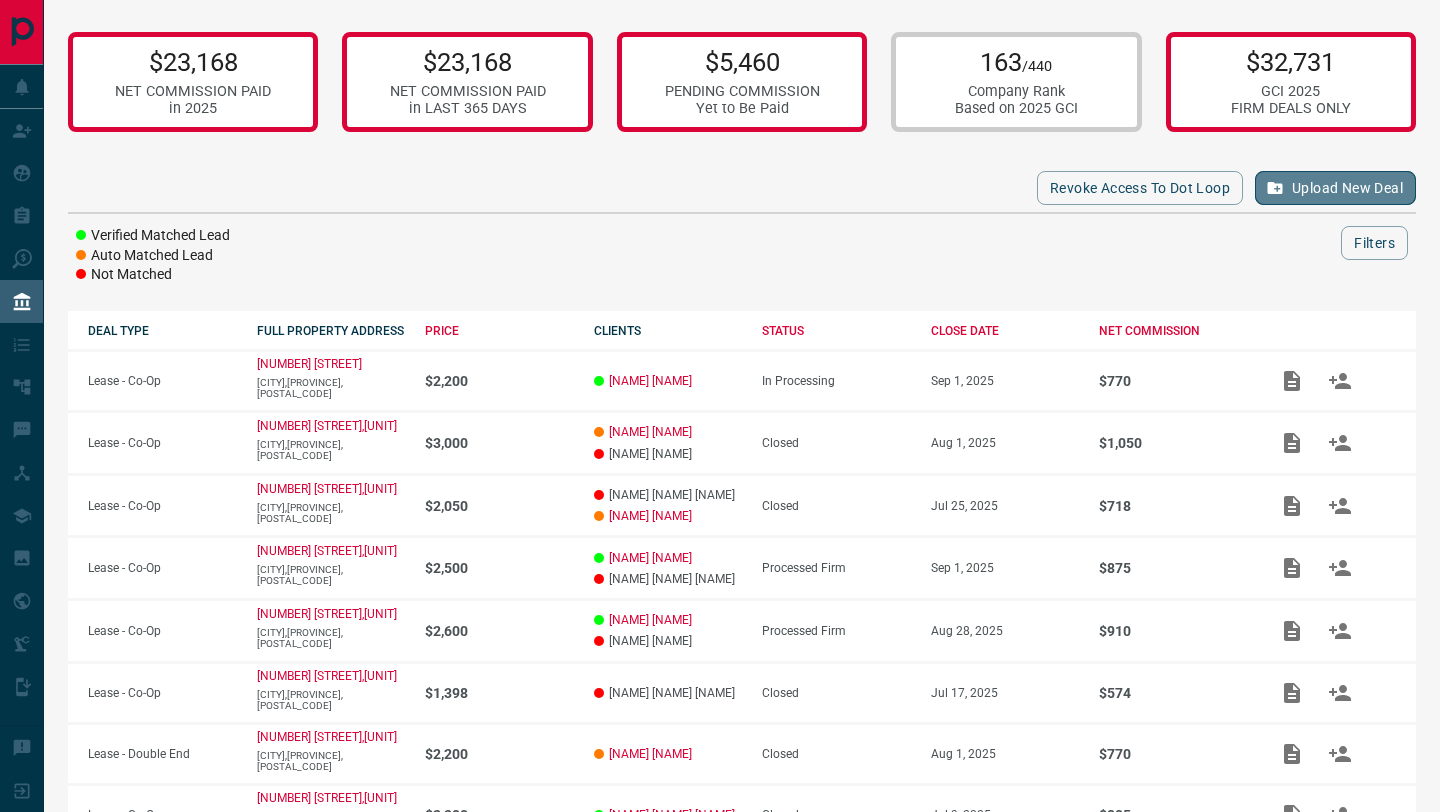 click on "Upload New Deal" at bounding box center (1335, 188) 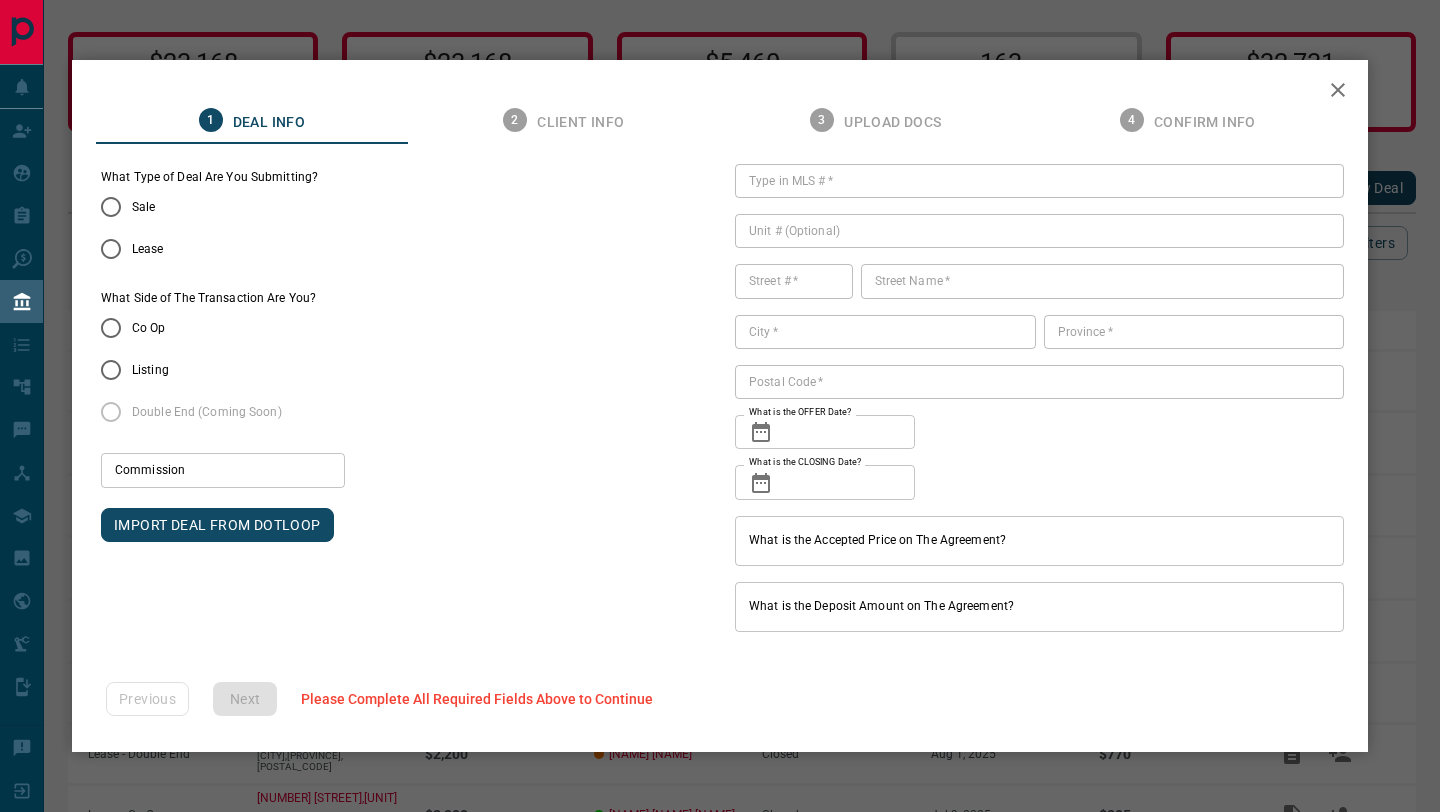 type on "***" 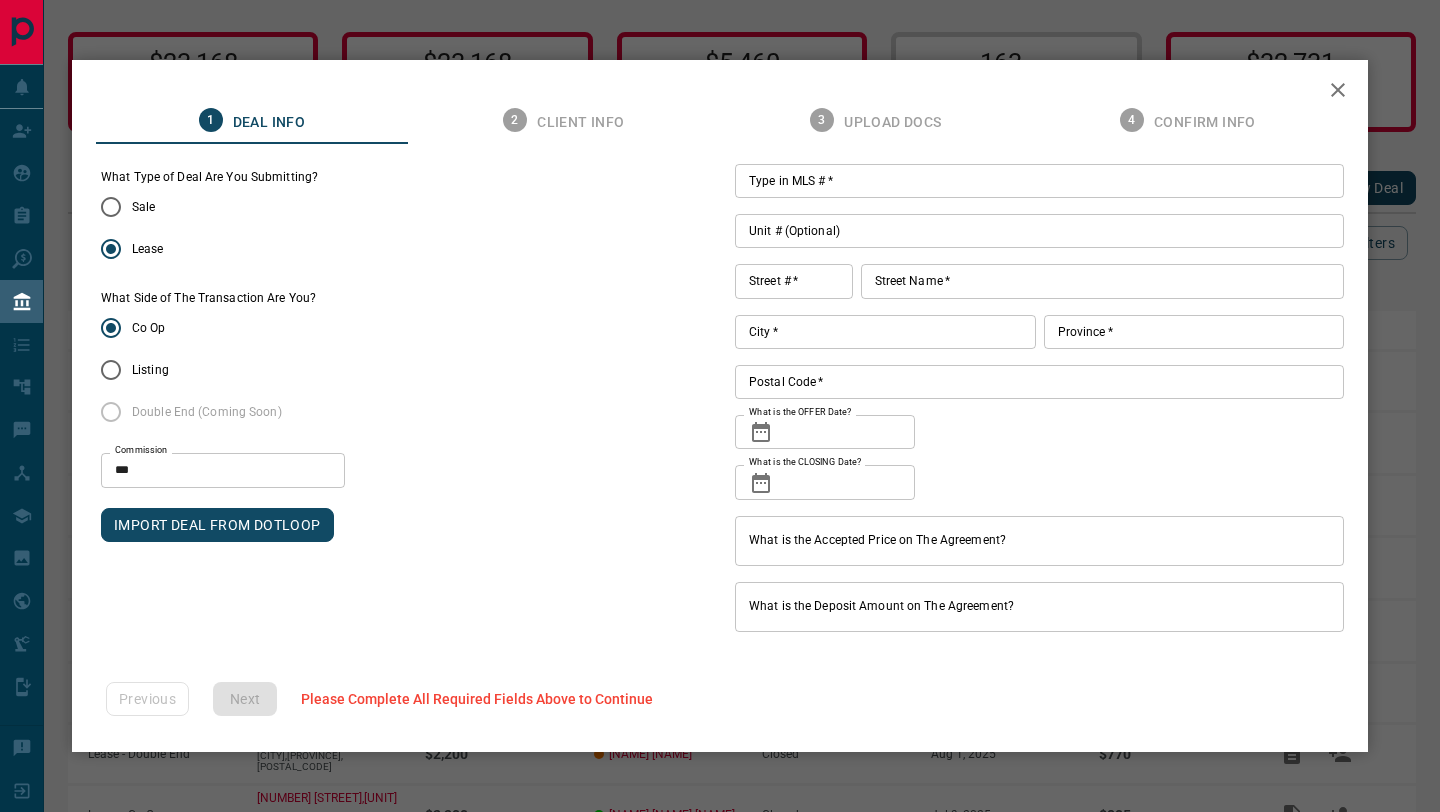click on "Unit # (Optional) Unit # (Optional) Street # Street # Street Name * Street Name * City * City * Province * Province * Postal Code * Postal Code *" at bounding box center [1039, 398] 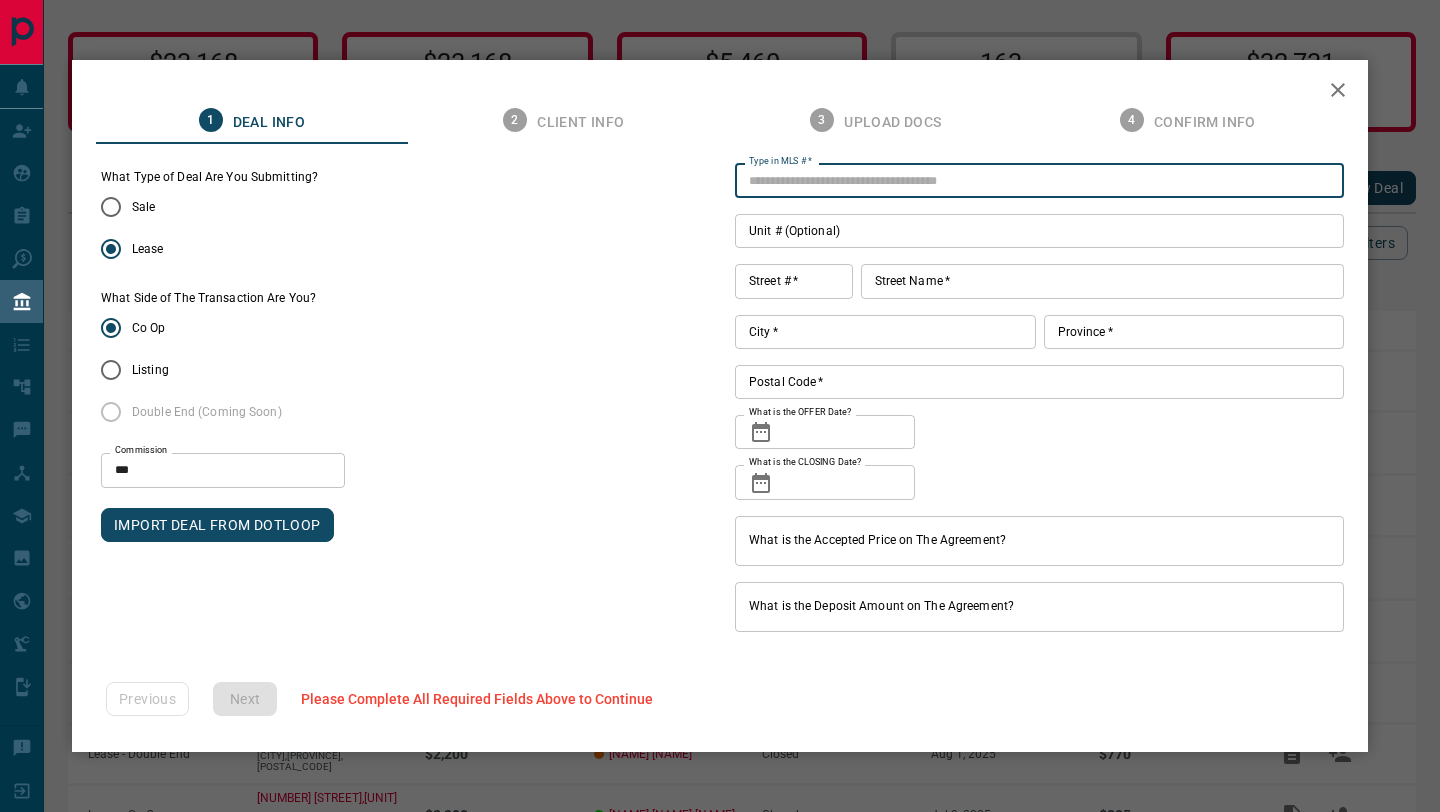 paste on "*********" 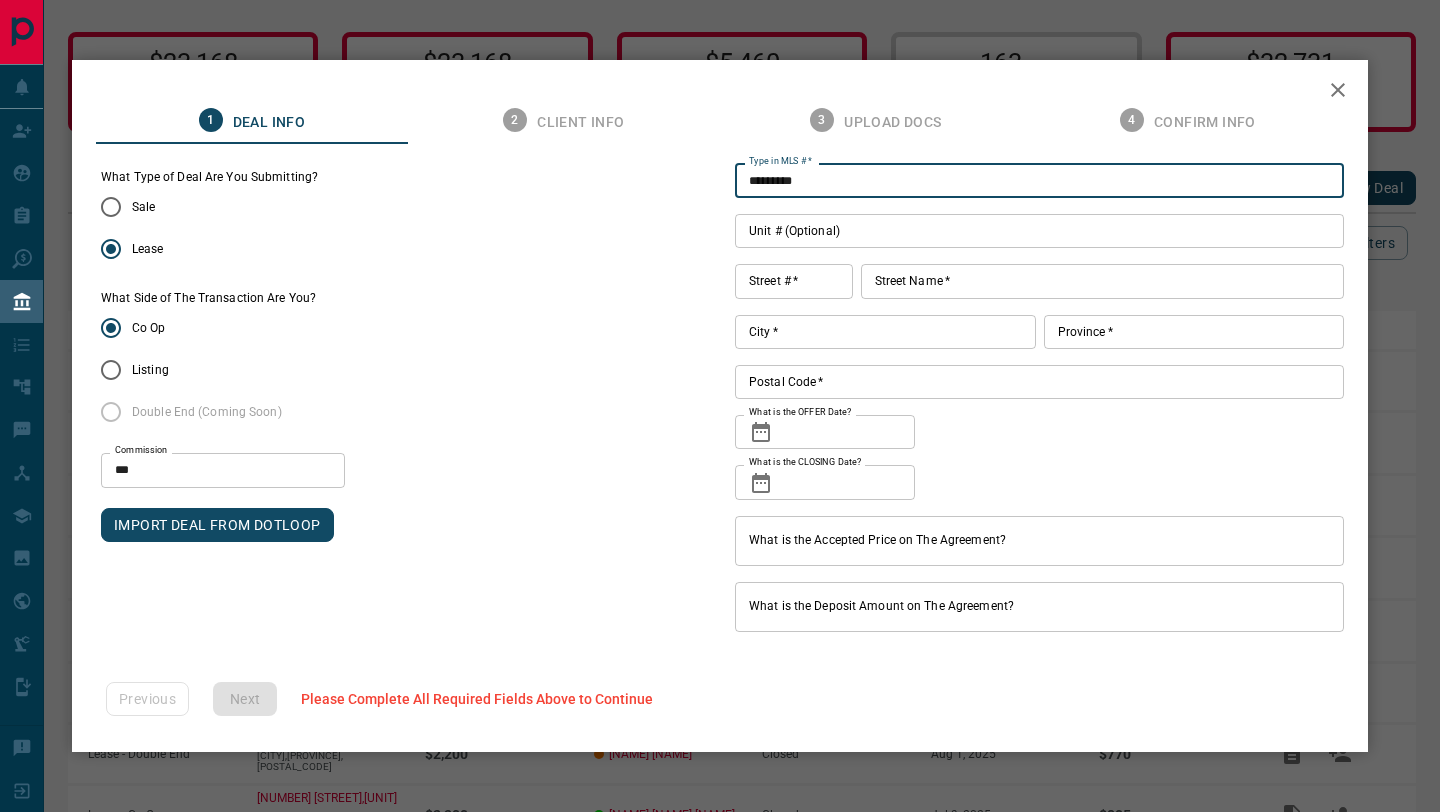 type on "*********" 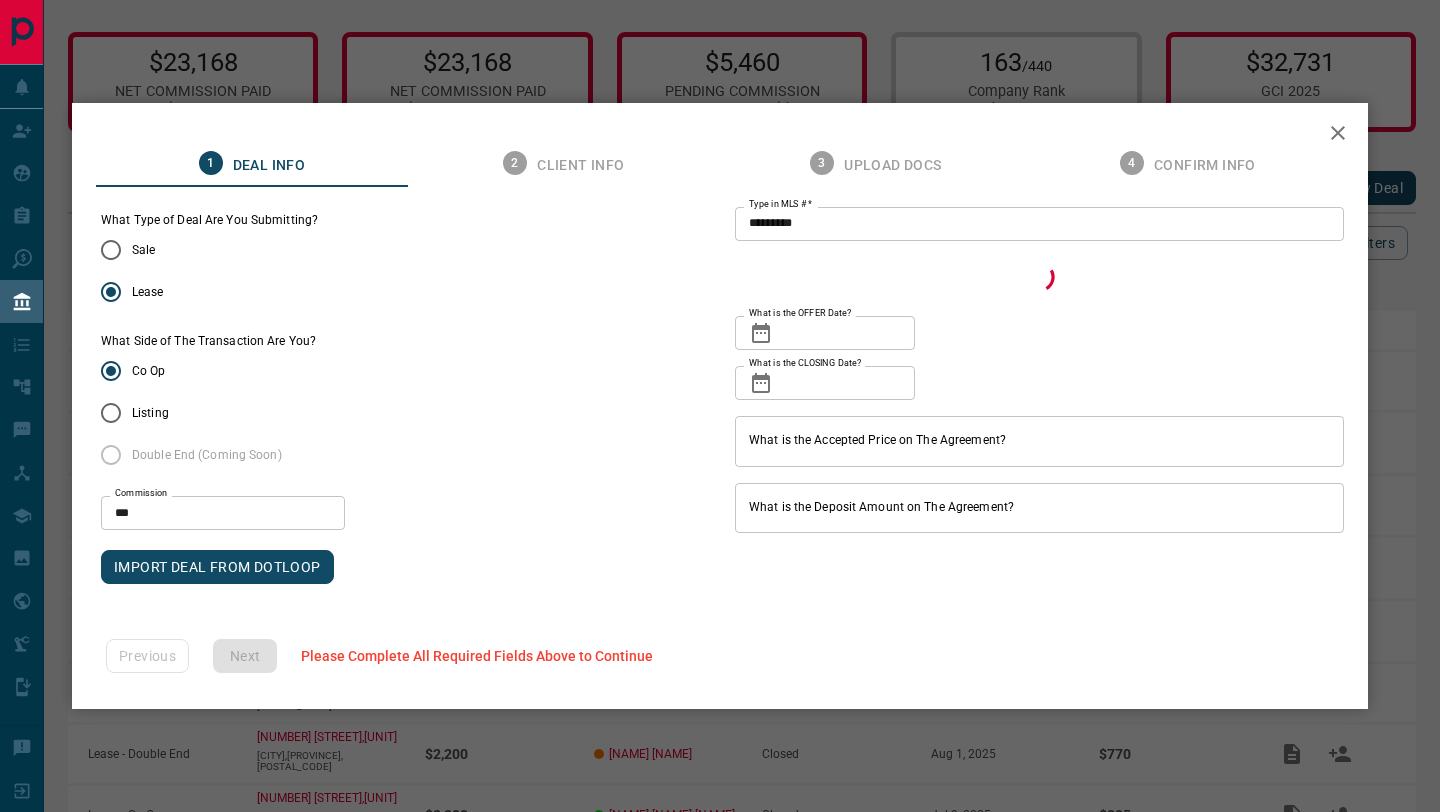 click on "Unit # (Optional) Unit # (Optional) Street # Street # Street Name * Street Name * City * City * Province * Province * Postal Code * Postal Code *" at bounding box center (720, 406) 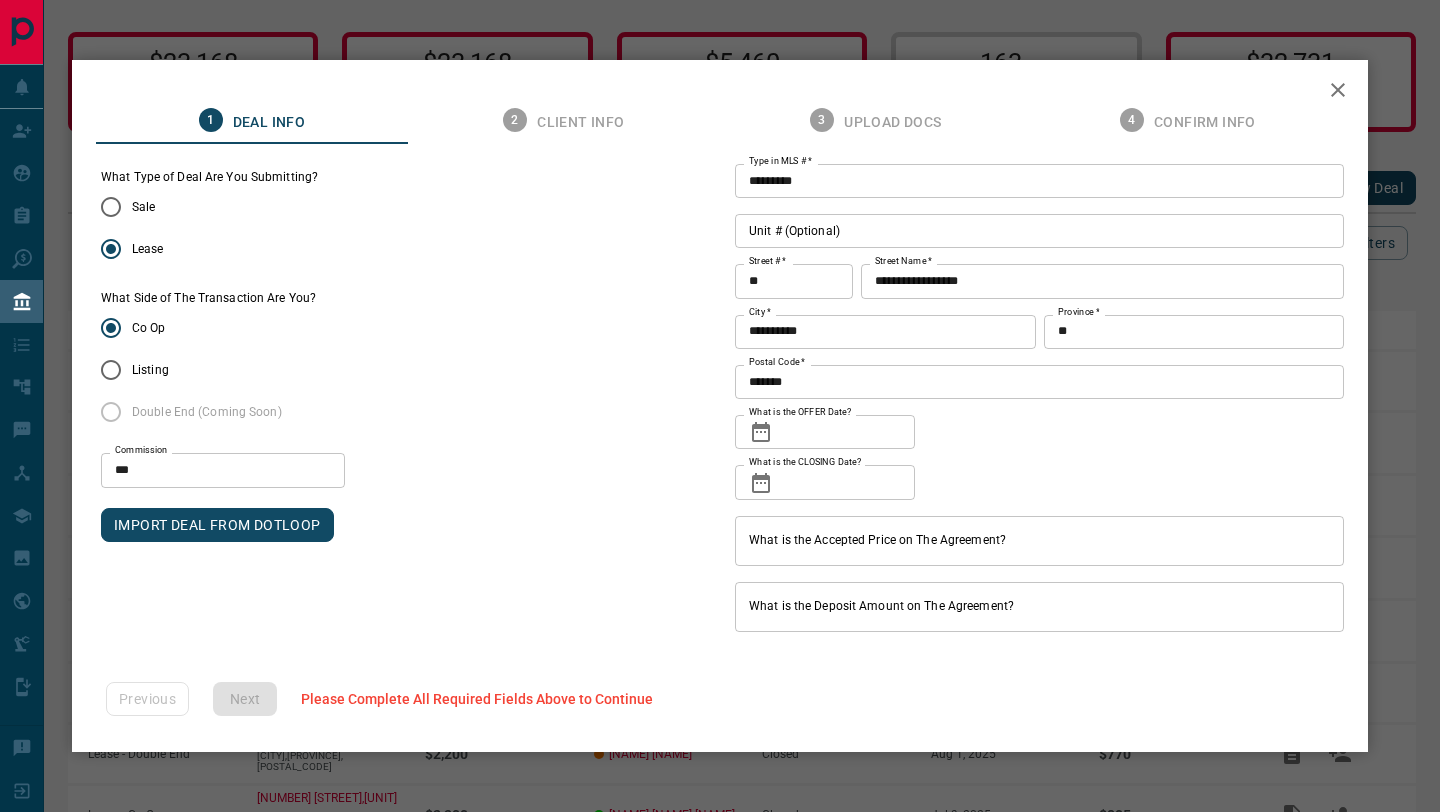 click 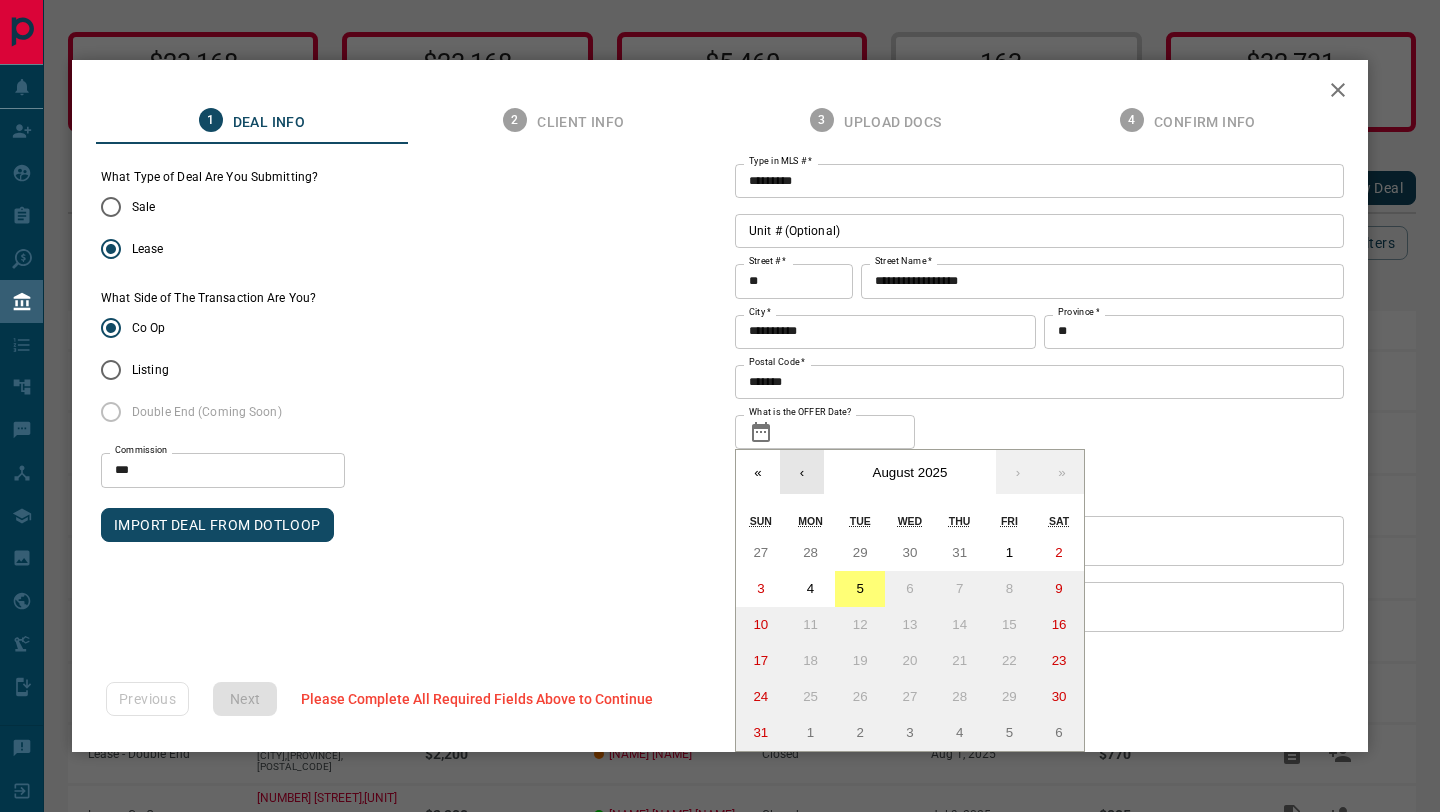 click on "‹" at bounding box center (802, 472) 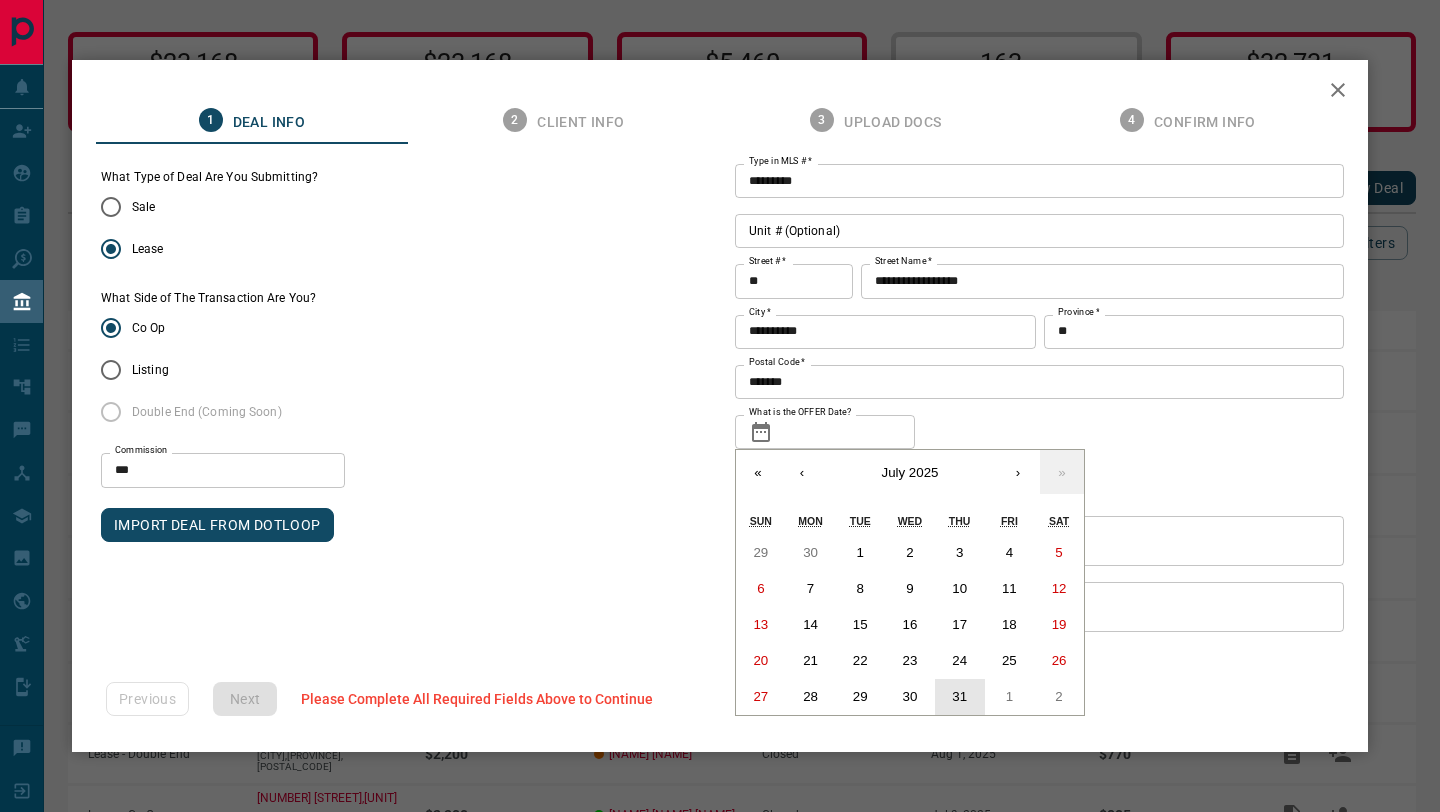 click on "31" at bounding box center (959, 696) 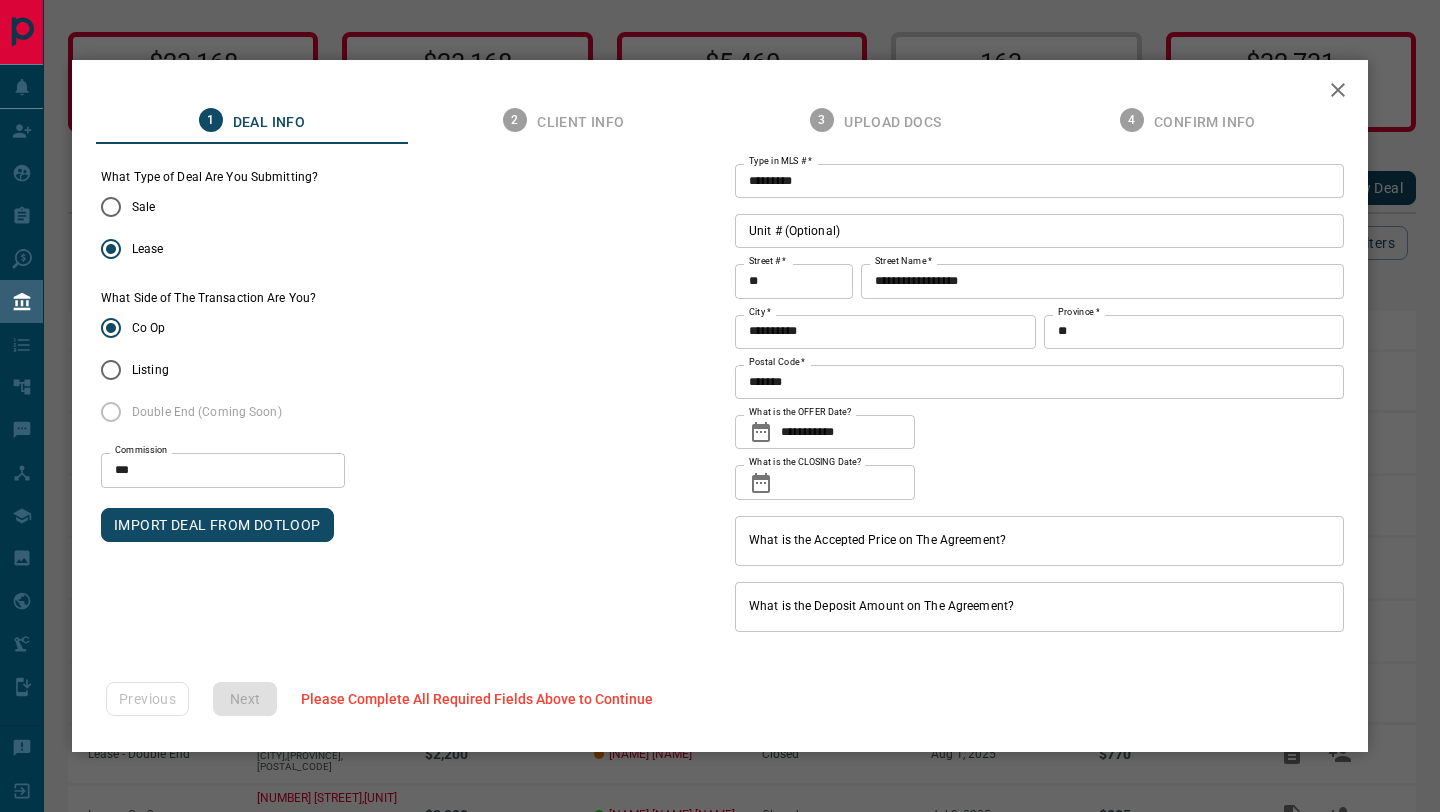 click 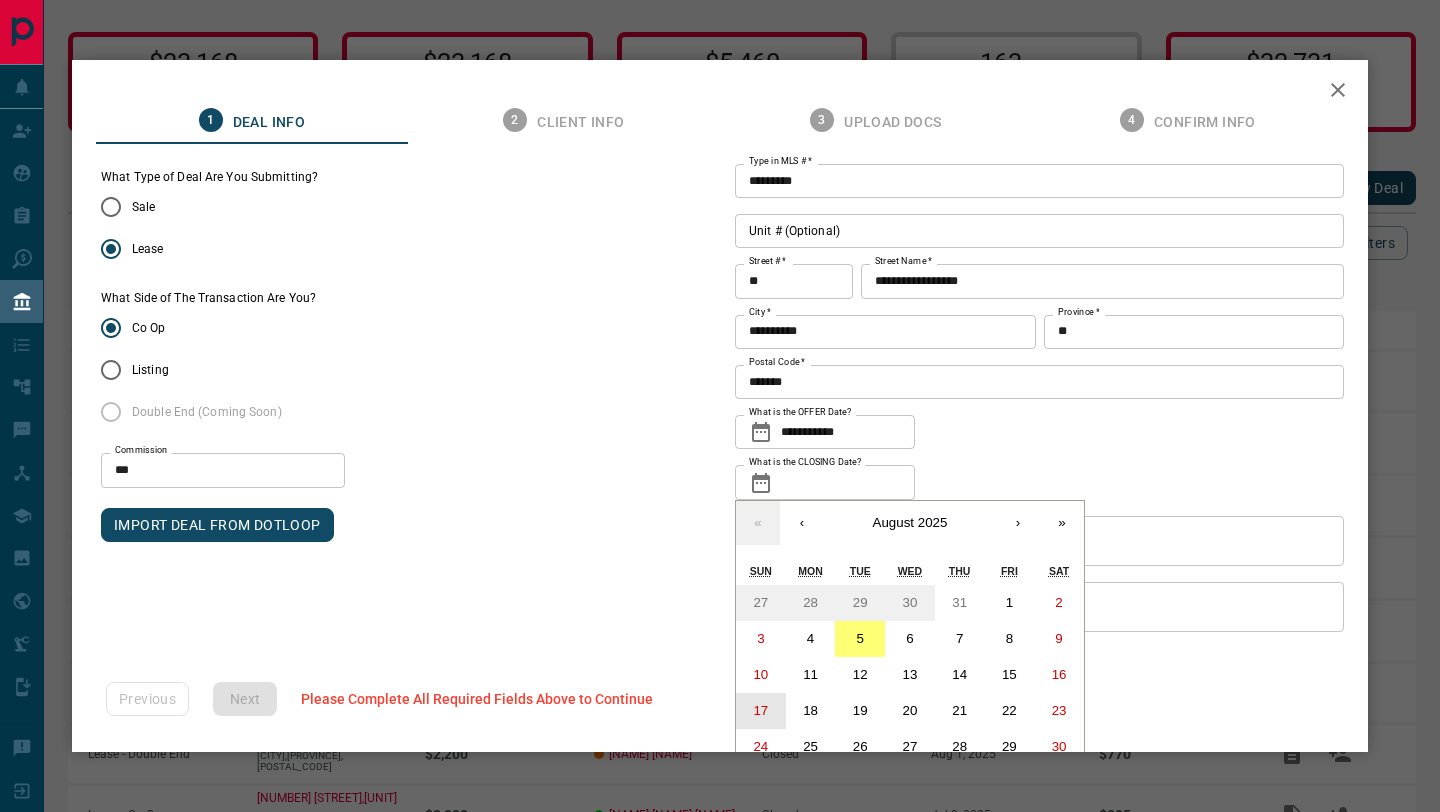 scroll, scrollTop: 47, scrollLeft: 0, axis: vertical 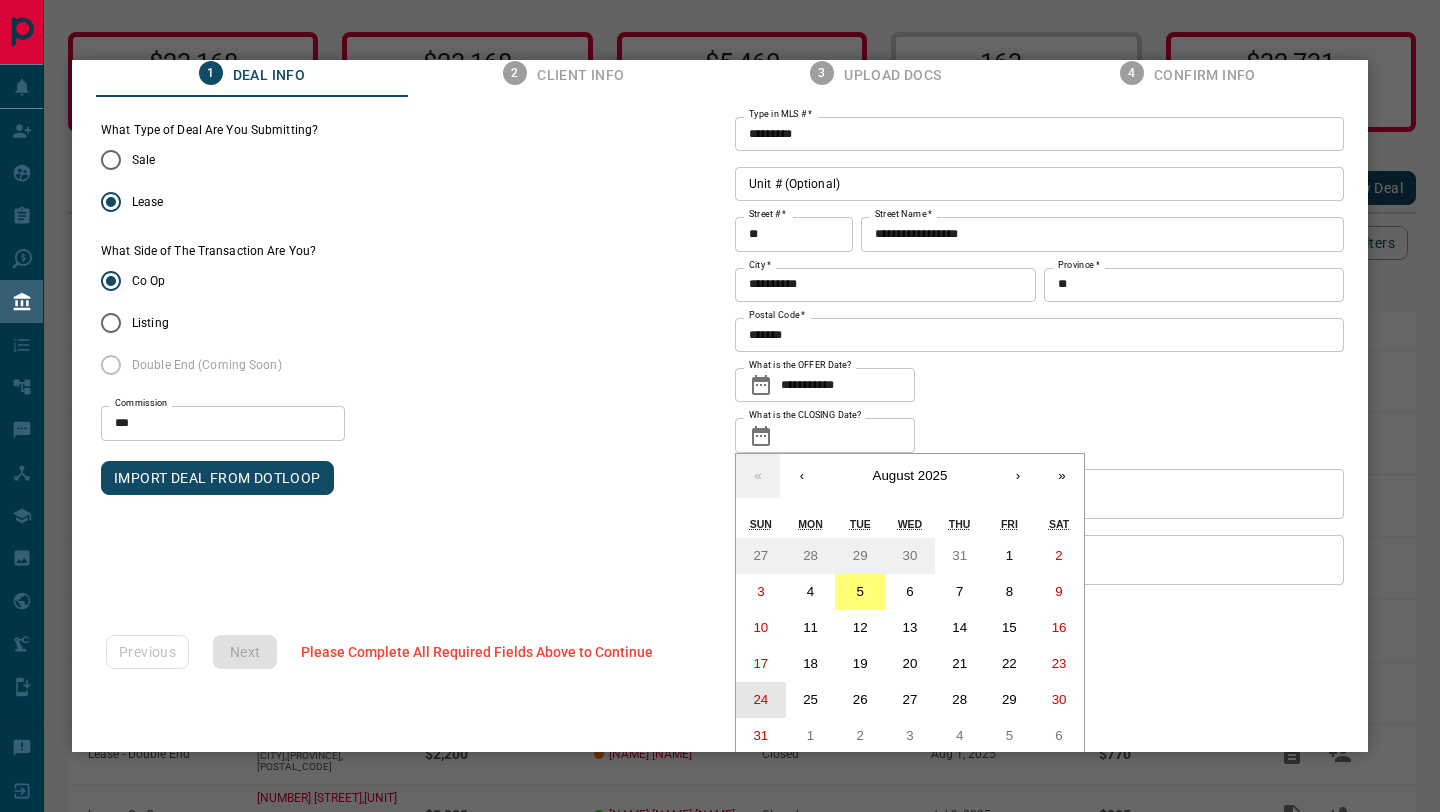 click on "24" at bounding box center [760, 699] 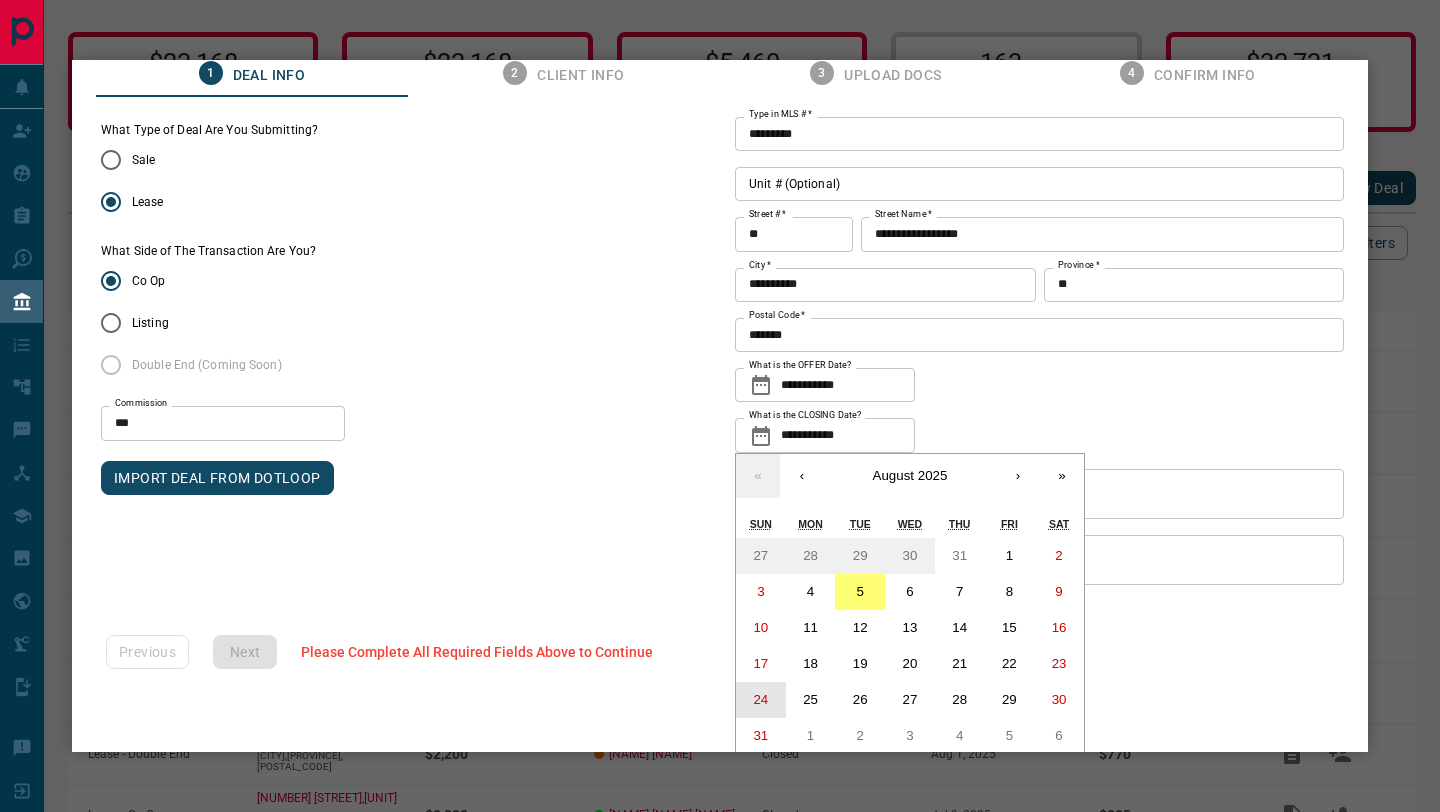scroll, scrollTop: 0, scrollLeft: 0, axis: both 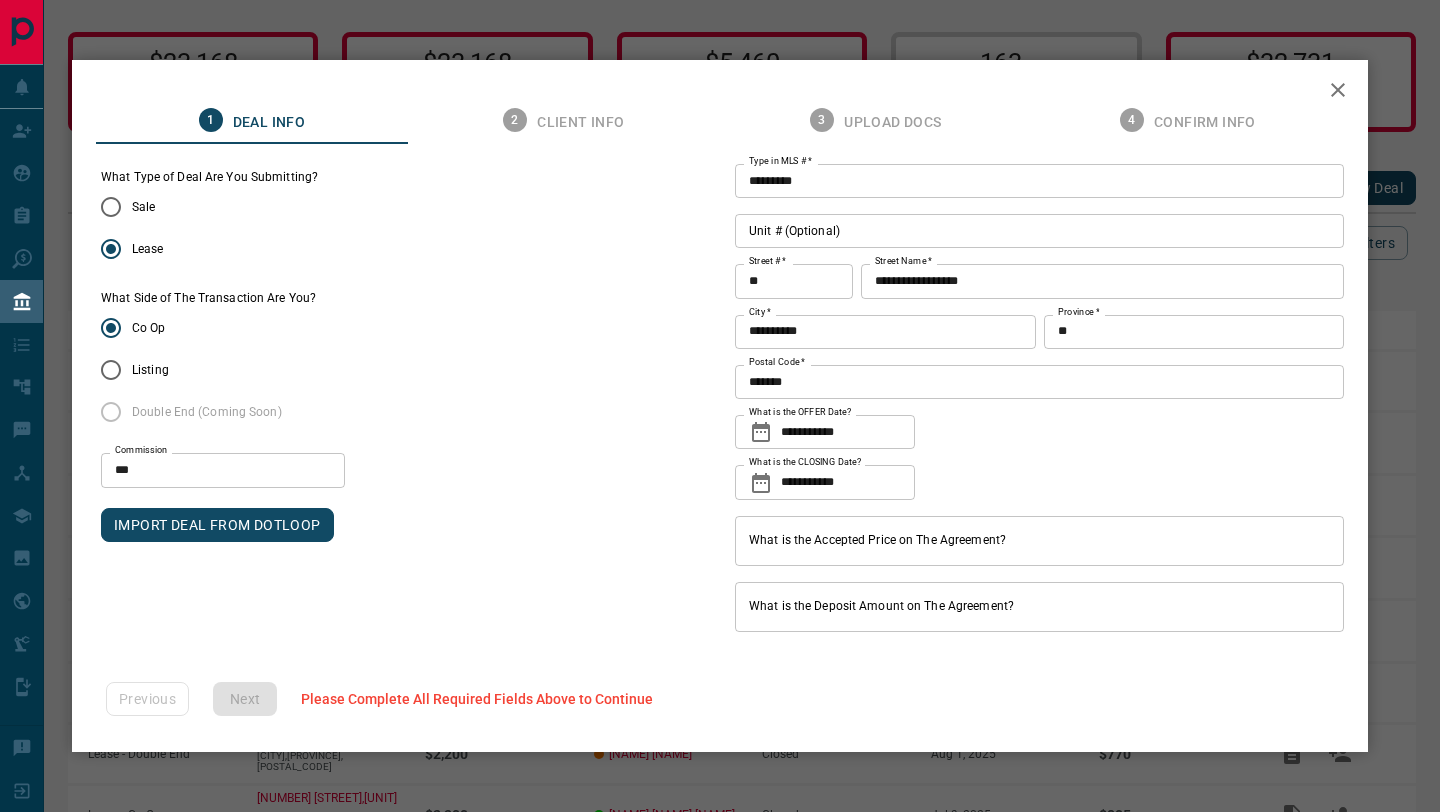 click on "What is the Accepted Price on The Agreement?" at bounding box center (1039, 541) 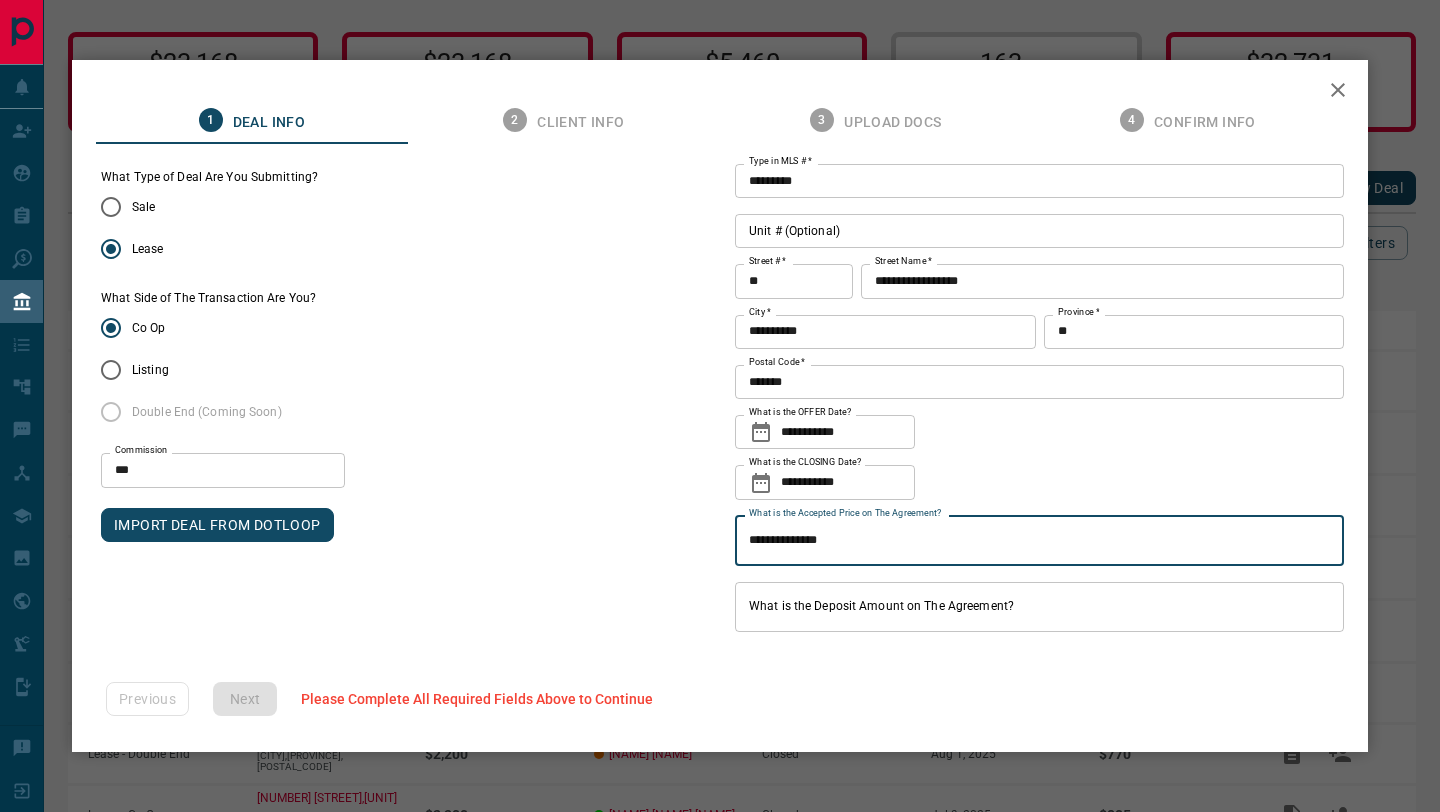 type on "**********" 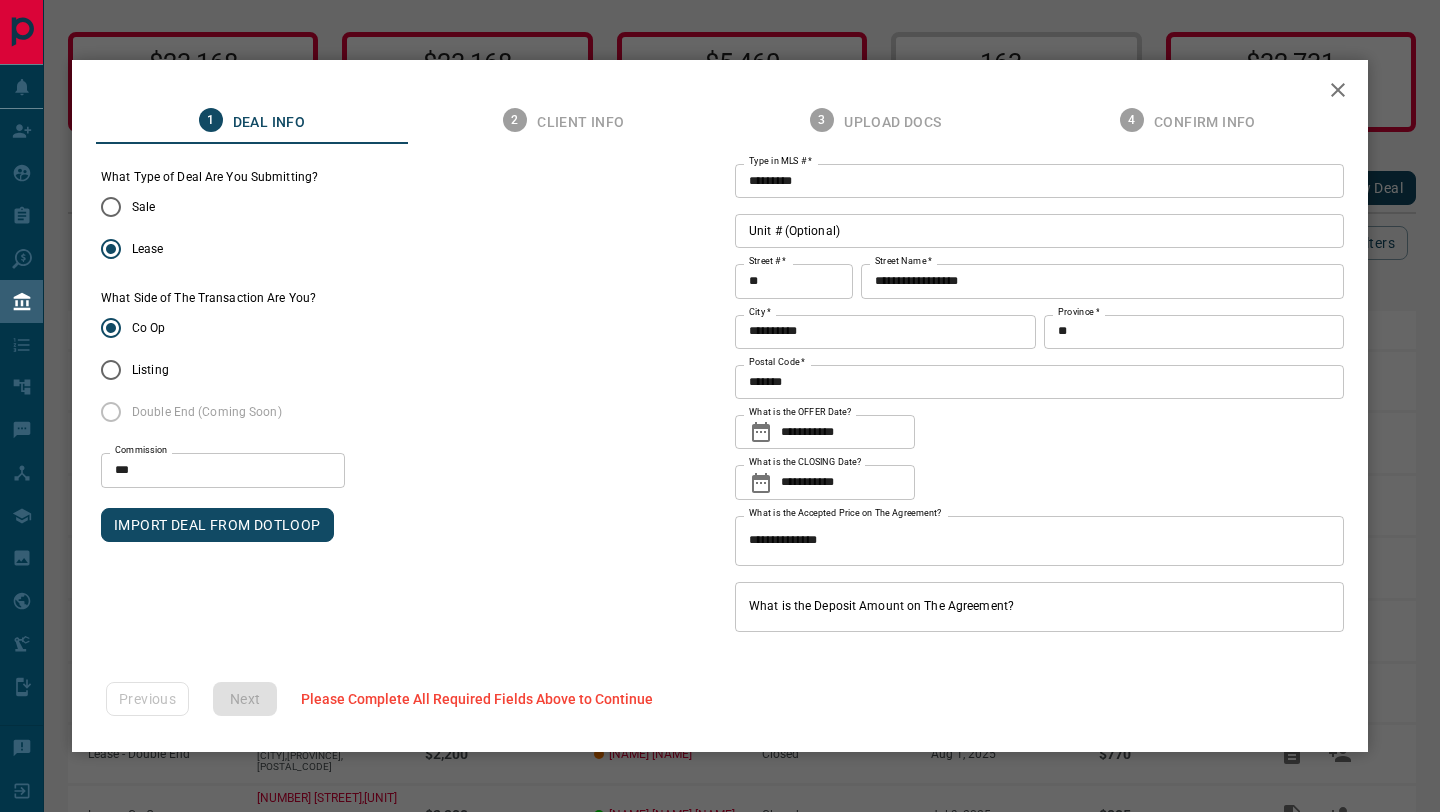 click on "What is the Deposit Amount on The Agreement?" at bounding box center (1039, 607) 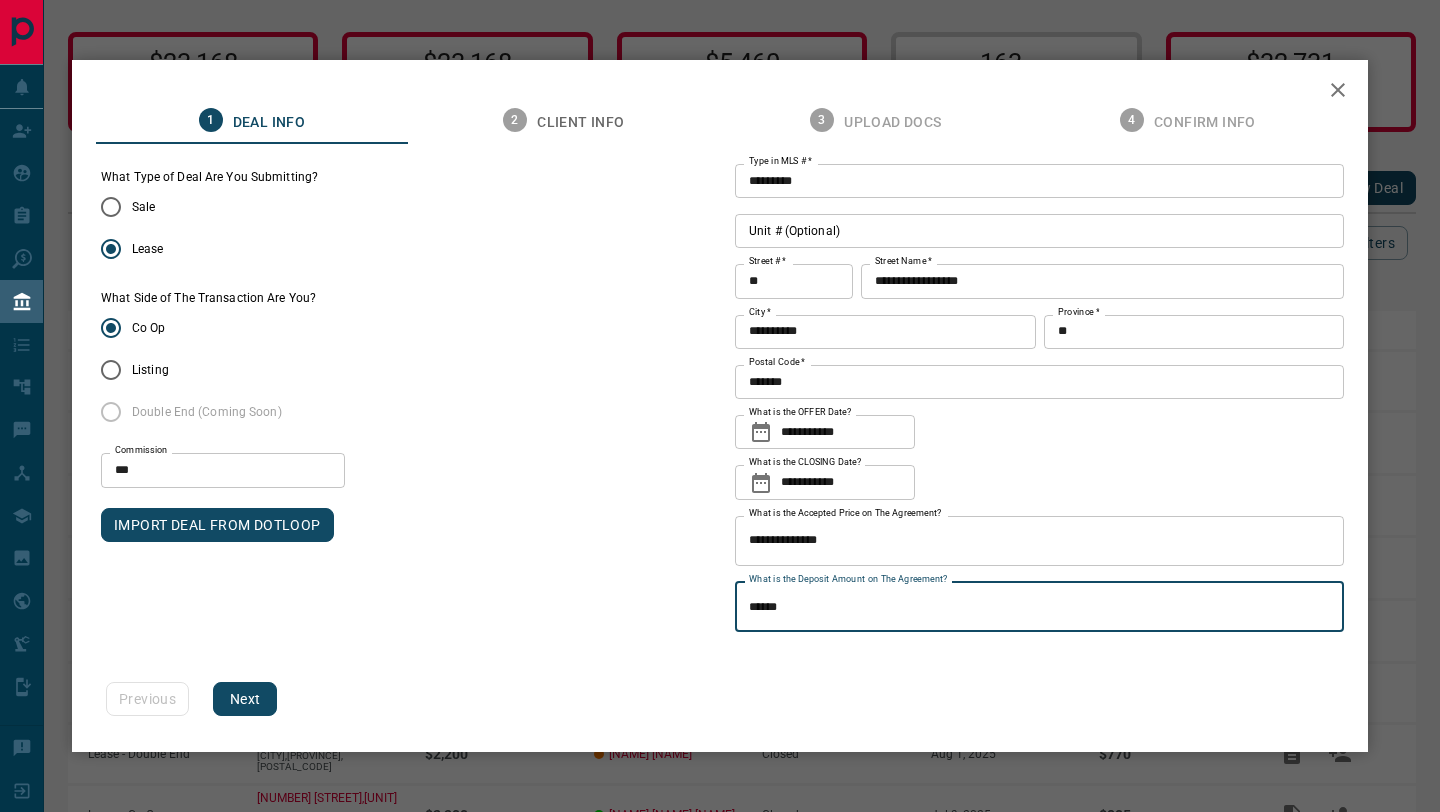 type on "******" 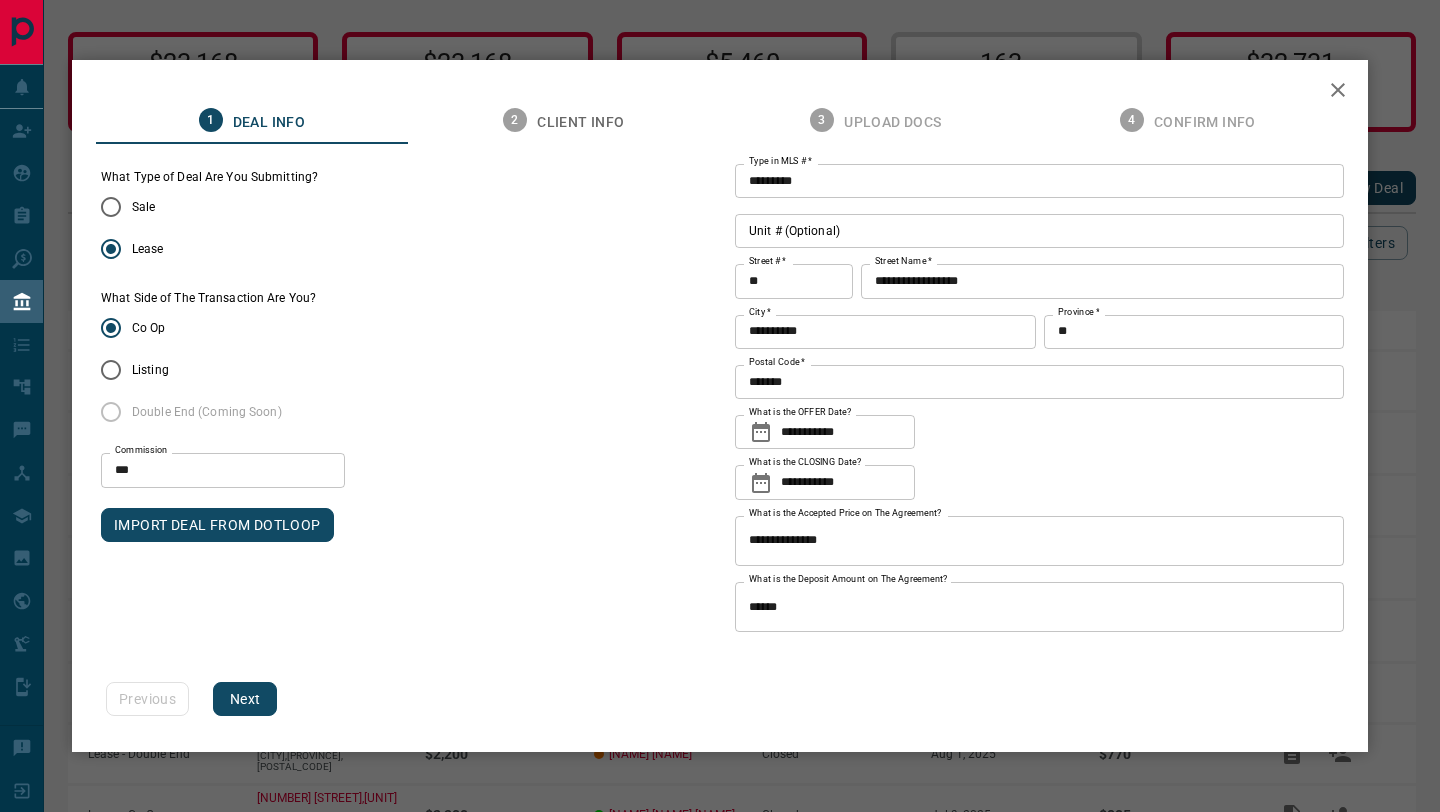 click on "**********" at bounding box center [720, 406] 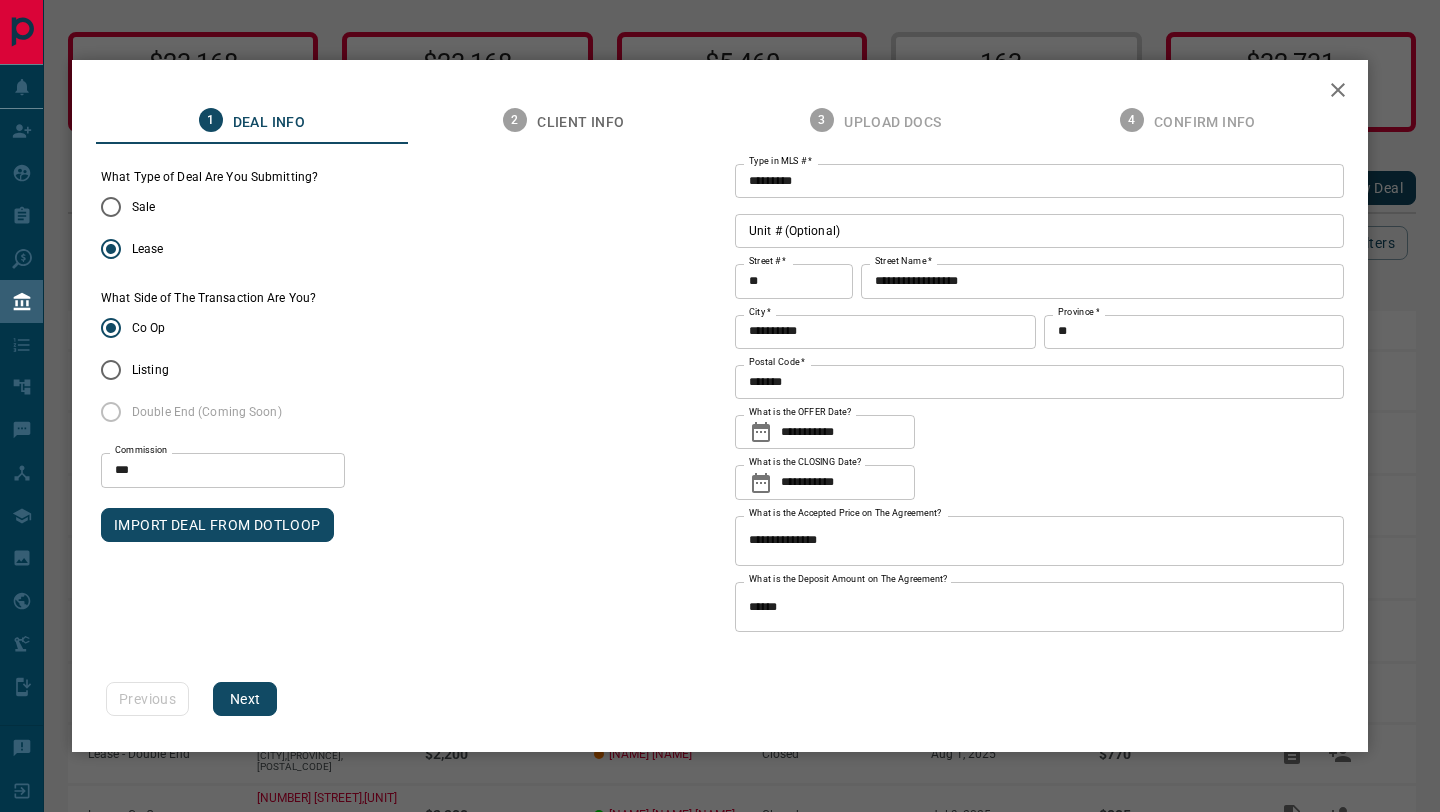 click on "Next" at bounding box center [245, 699] 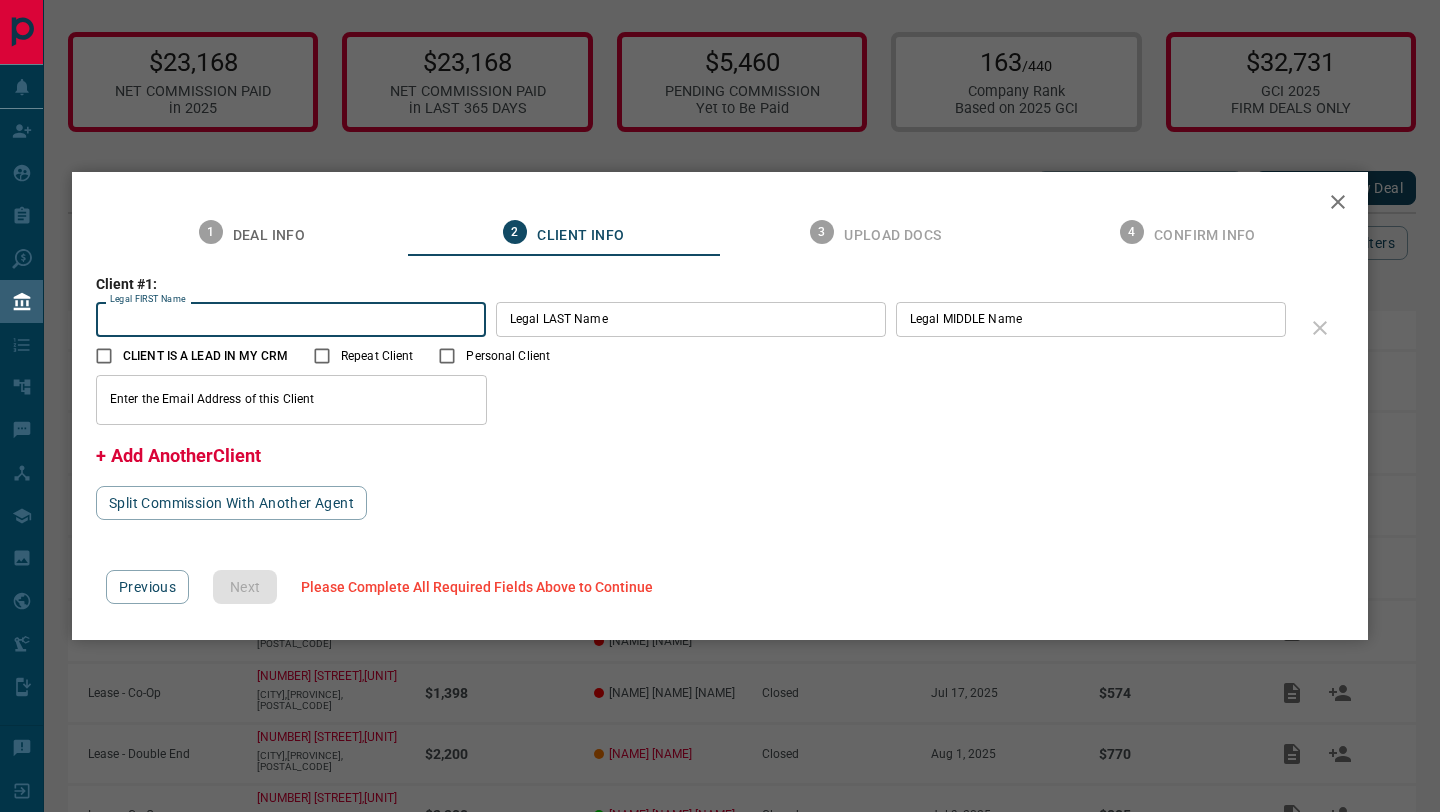click on "Legal FIRST Name" at bounding box center (291, 319) 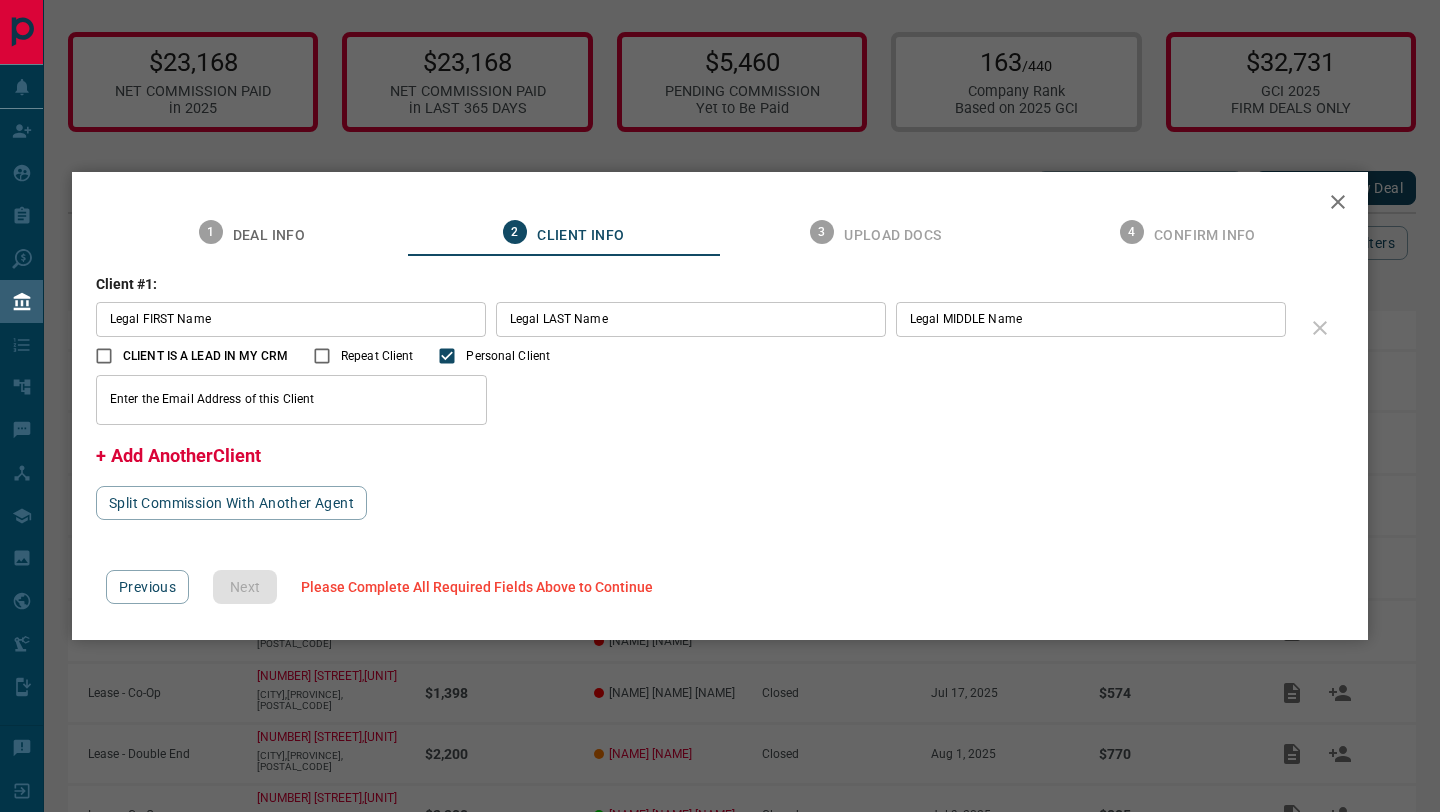 click on "Legal FIRST Name" at bounding box center (291, 319) 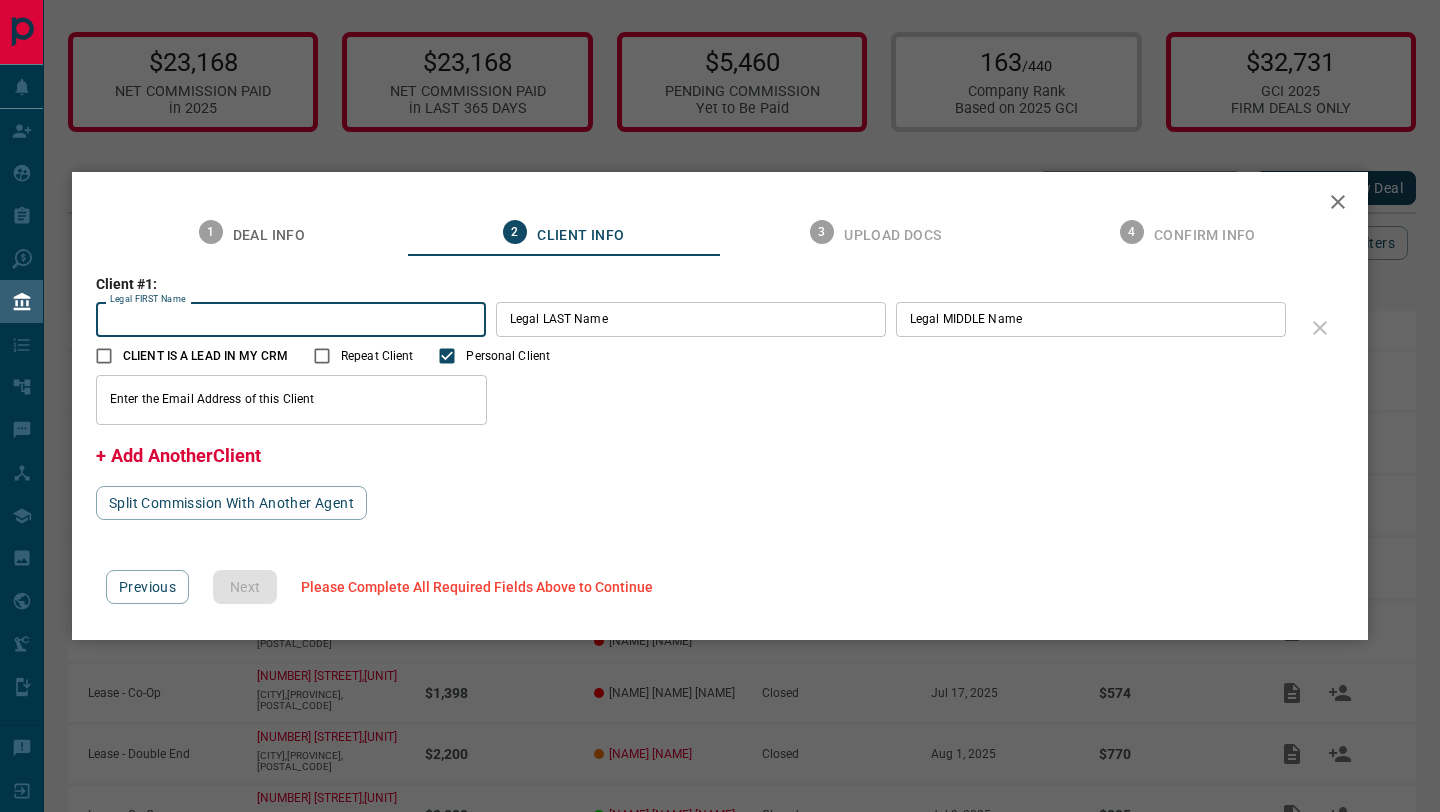 paste on "**********" 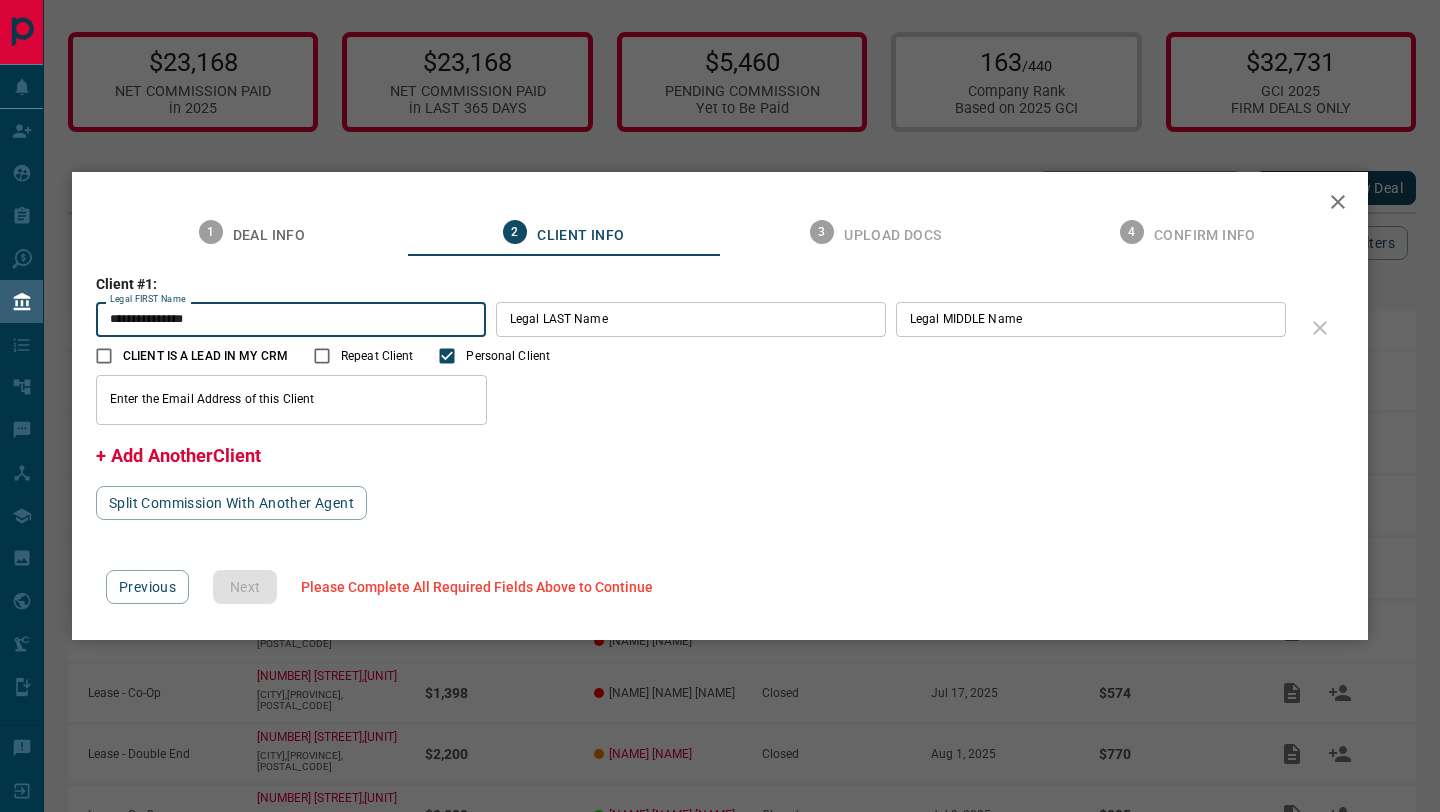 drag, startPoint x: 157, startPoint y: 317, endPoint x: 288, endPoint y: 331, distance: 131.74597 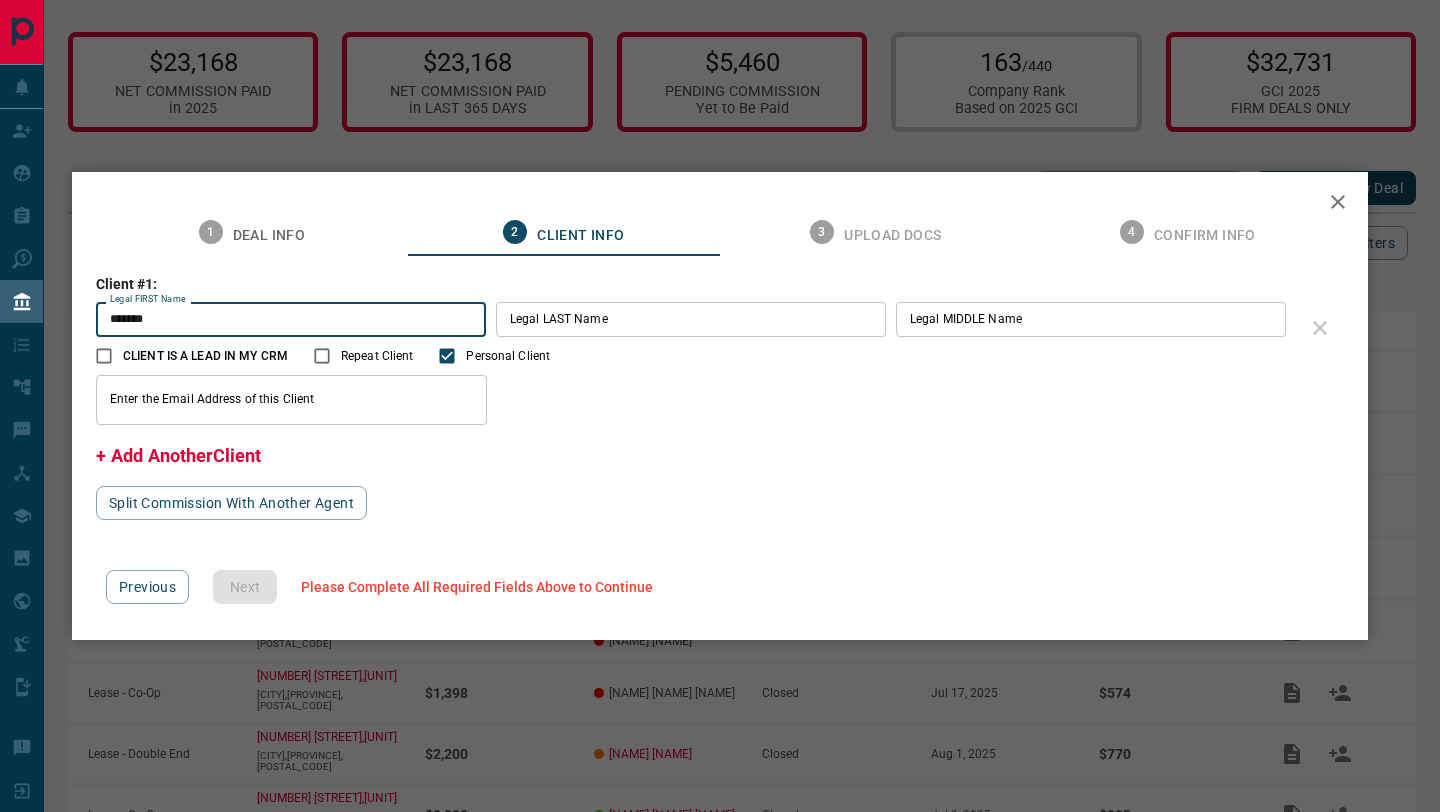 type on "*******" 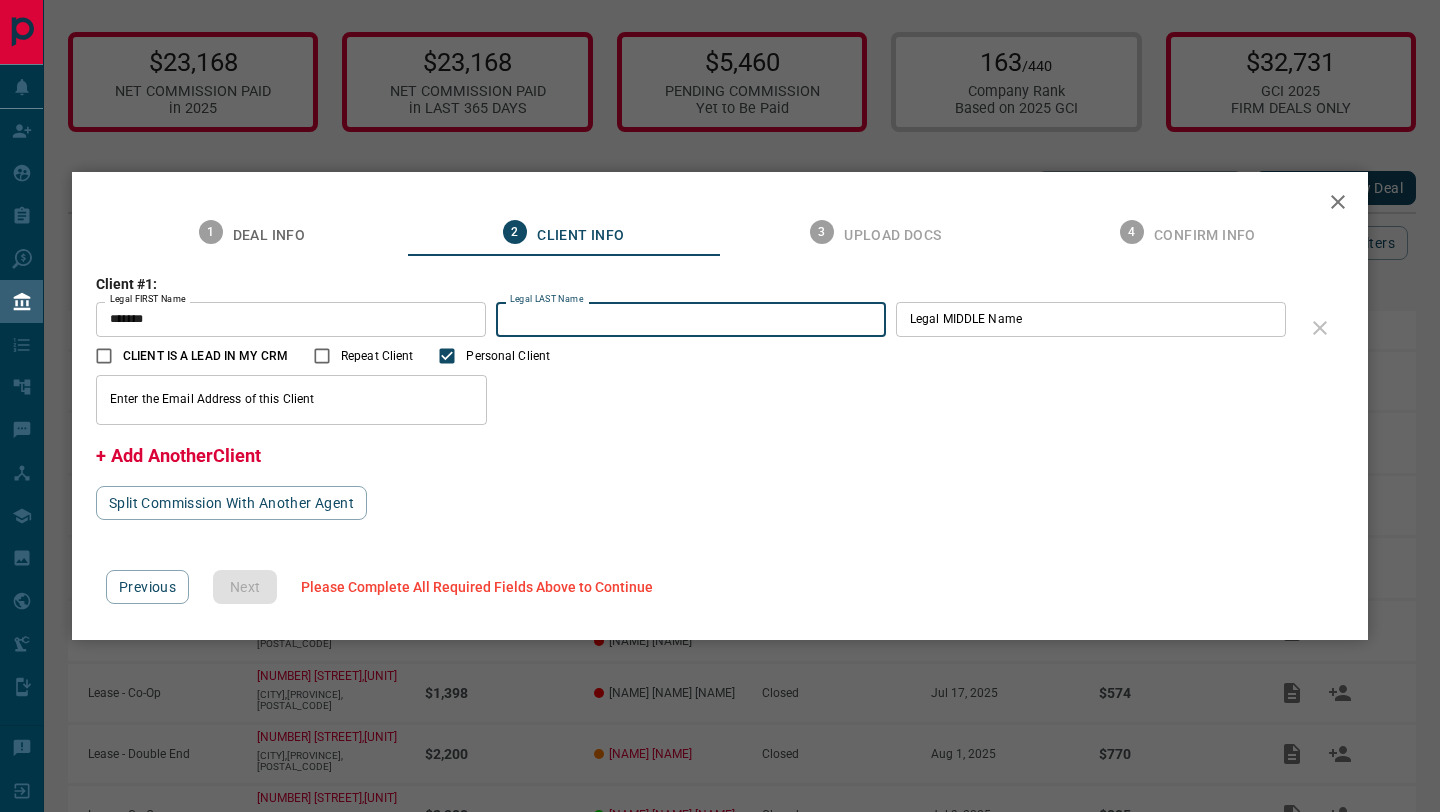 click on "Legal LAST Name" at bounding box center [691, 319] 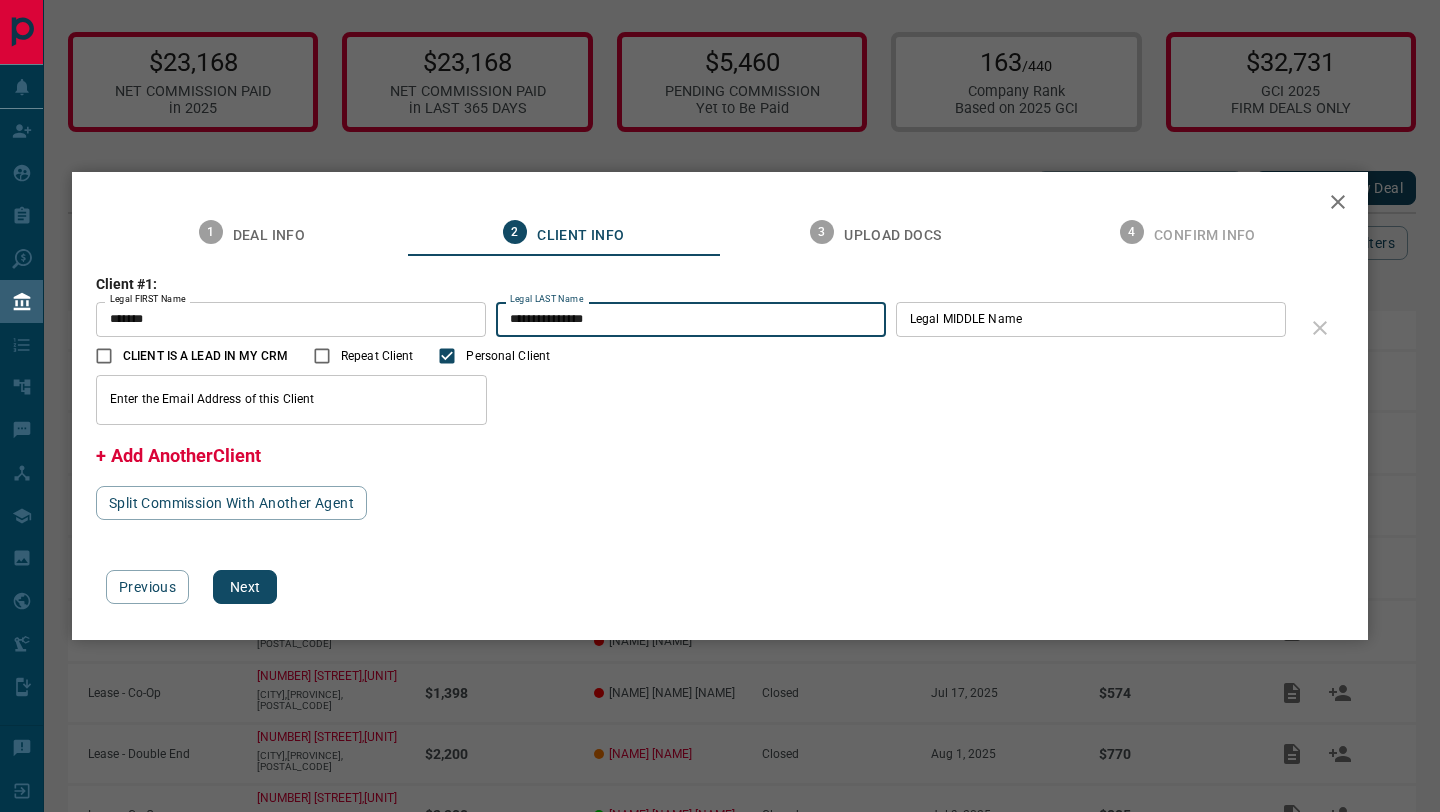 click on "**********" at bounding box center (691, 319) 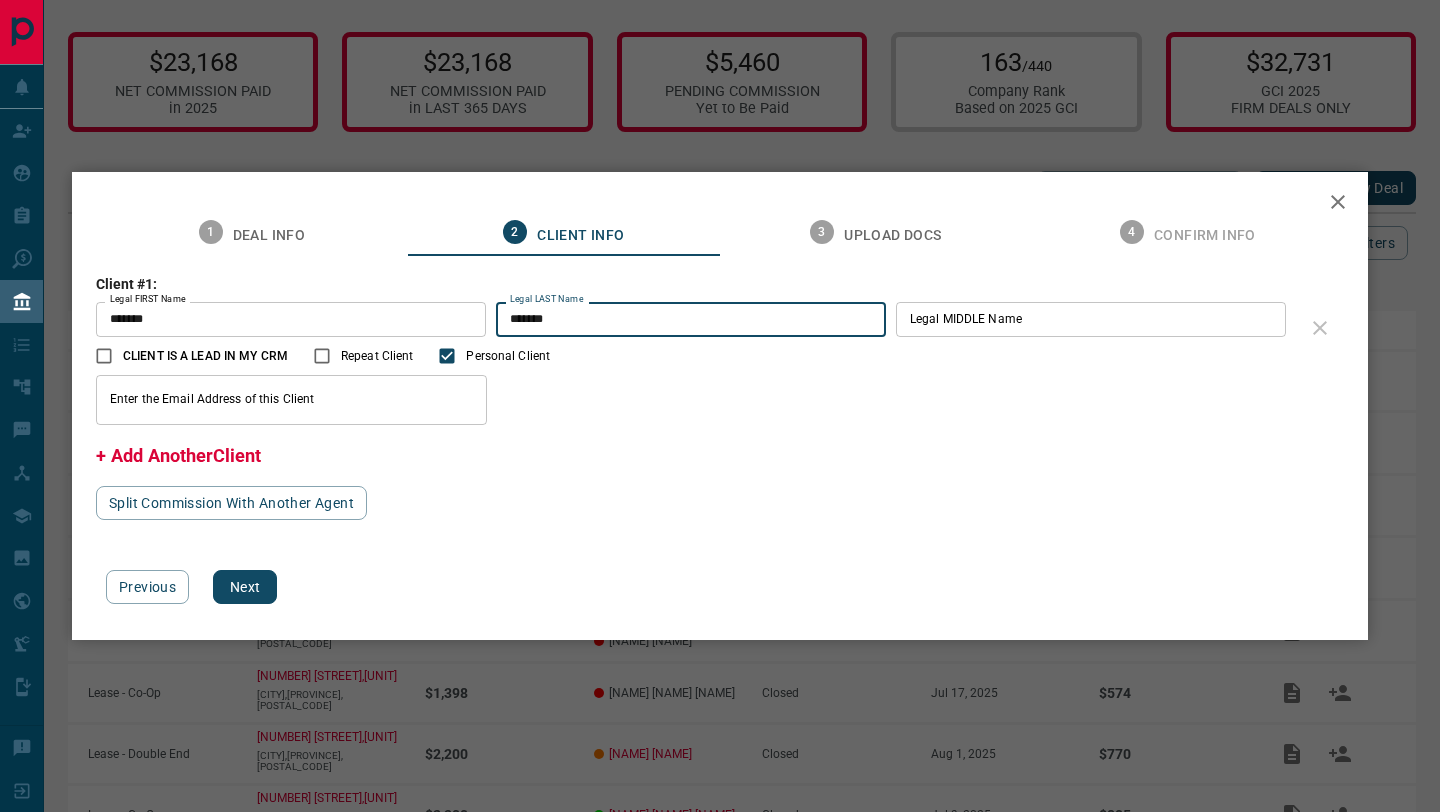 type on "*******" 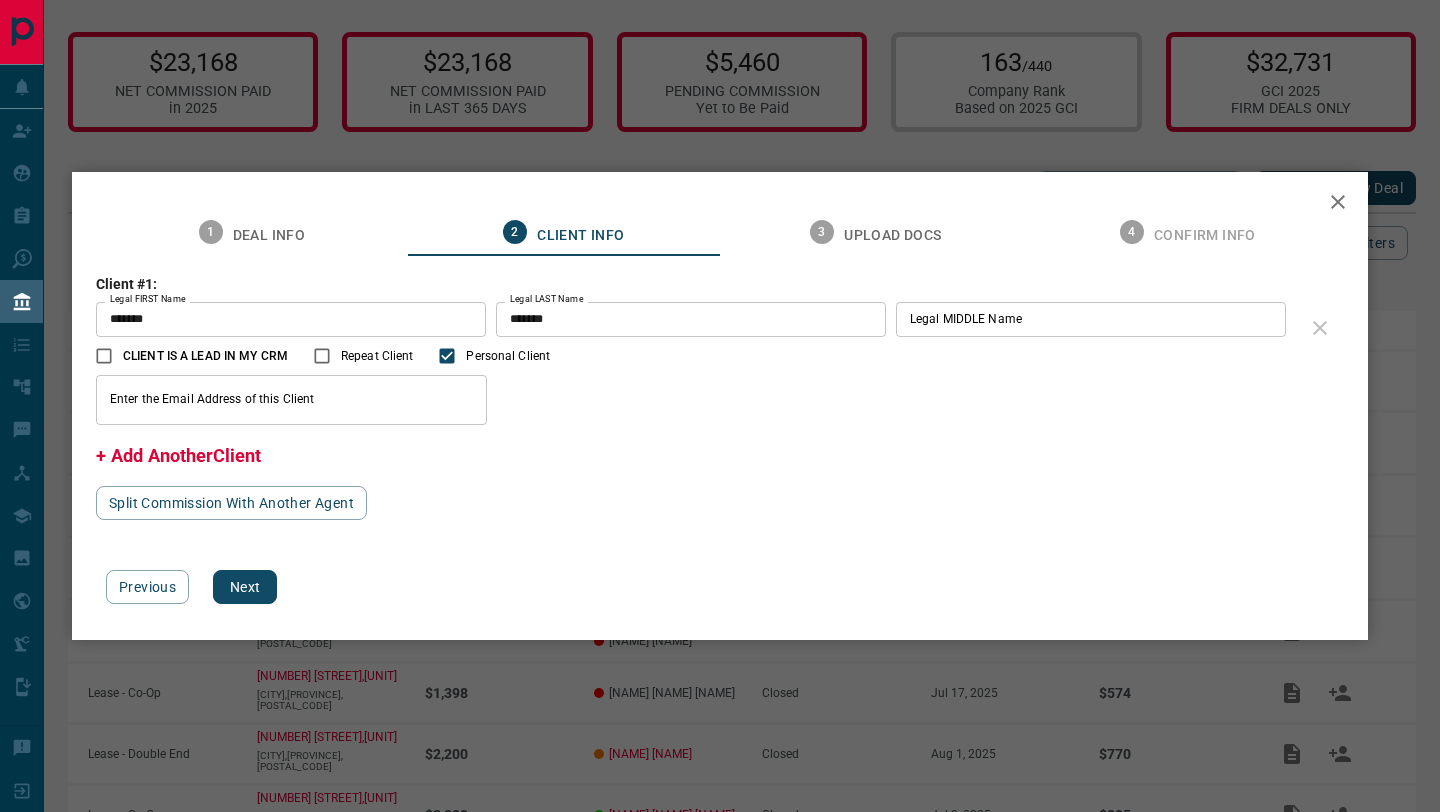 click on "+ Add Another Client" at bounding box center (178, 455) 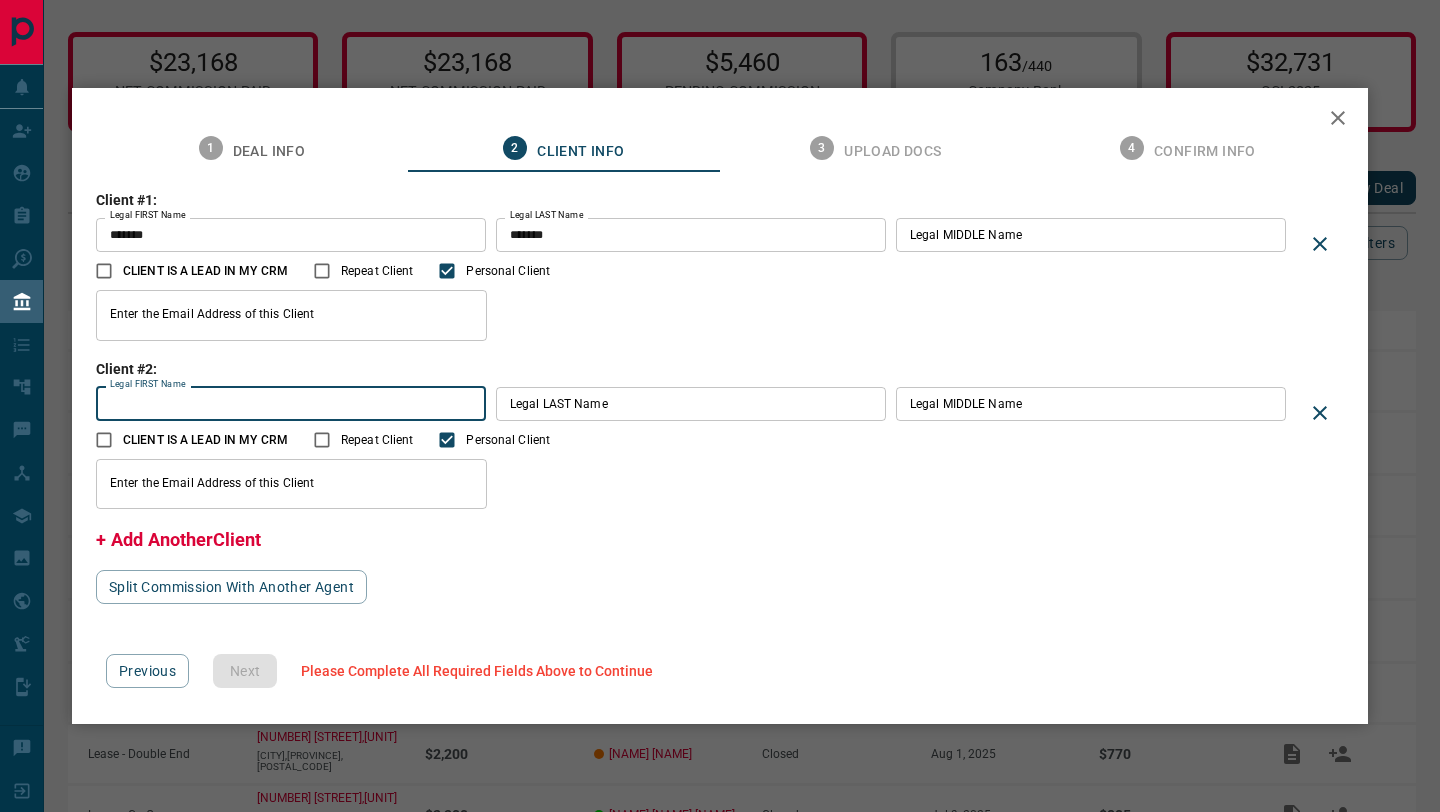 click on "Legal FIRST Name" at bounding box center (291, 404) 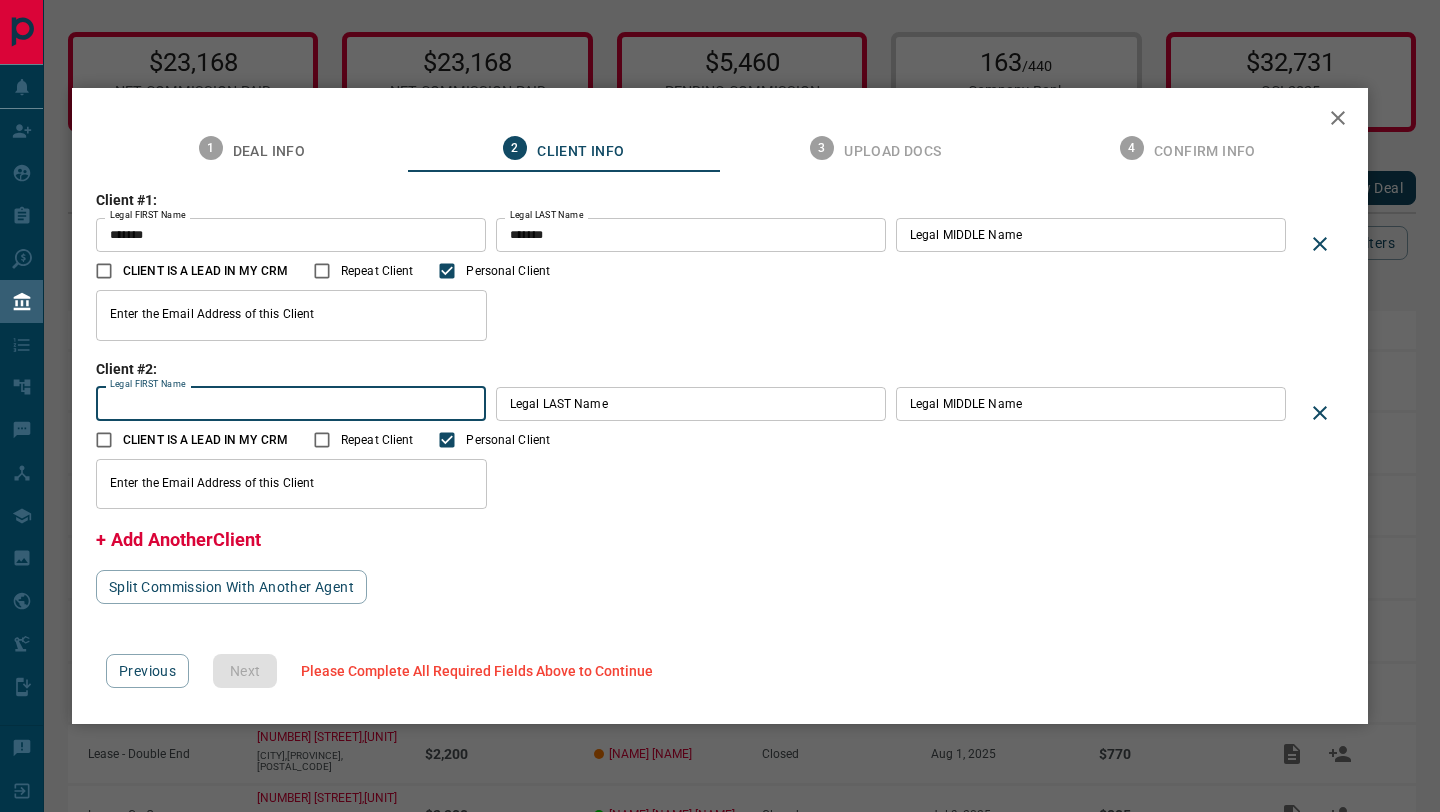 paste on "**********" 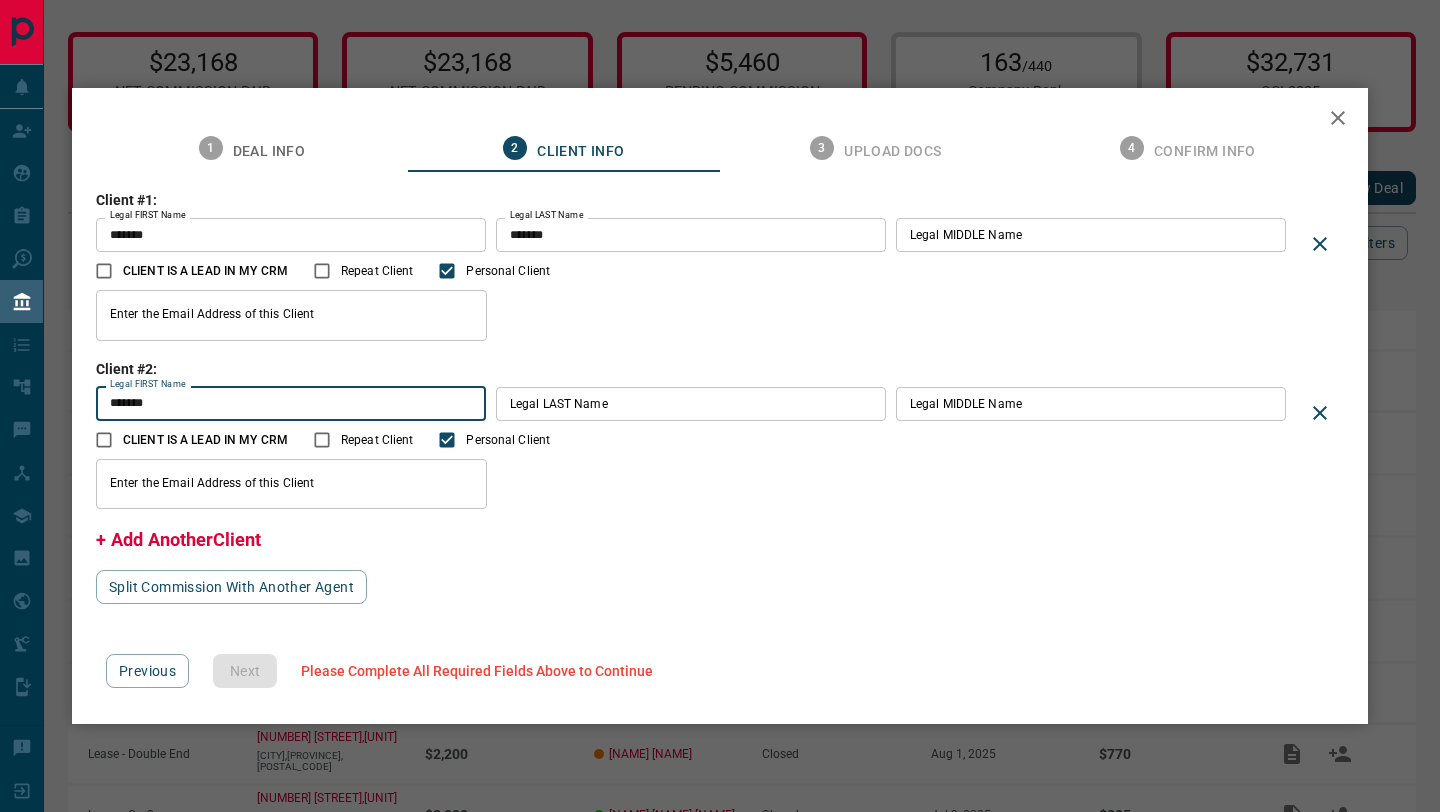 type on "*******" 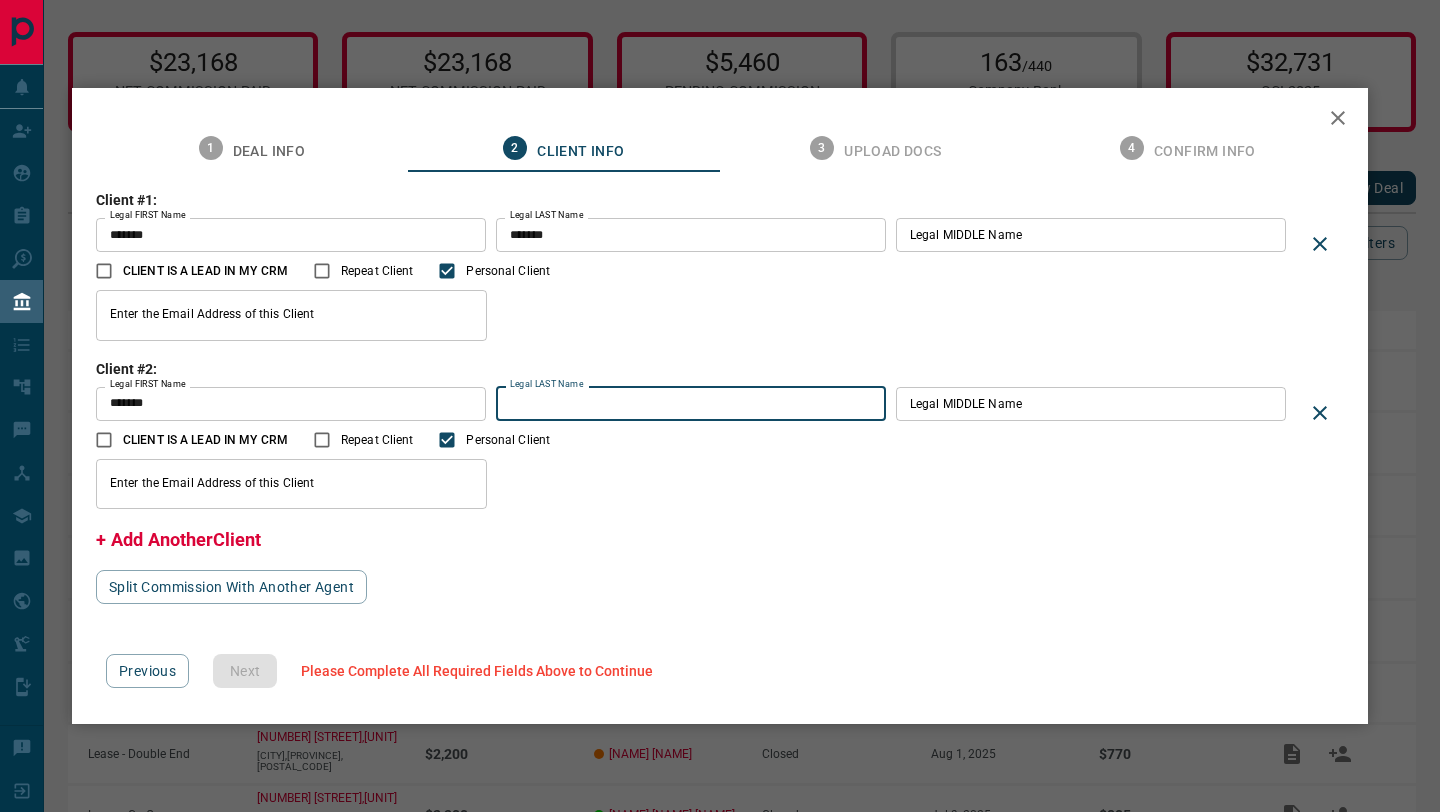 click on "Legal LAST Name Legal LAST Name" at bounding box center [691, 404] 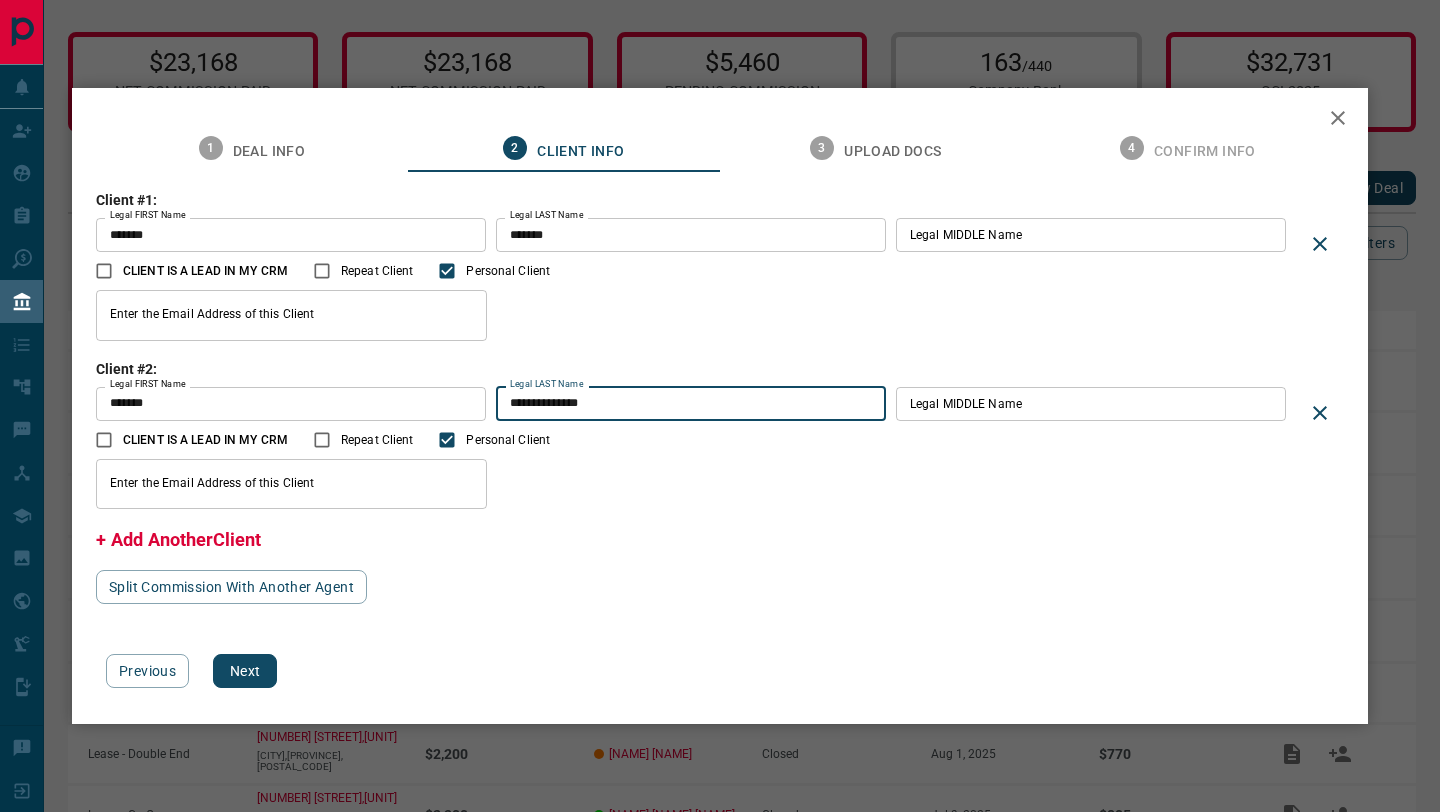 click on "**********" at bounding box center (691, 404) 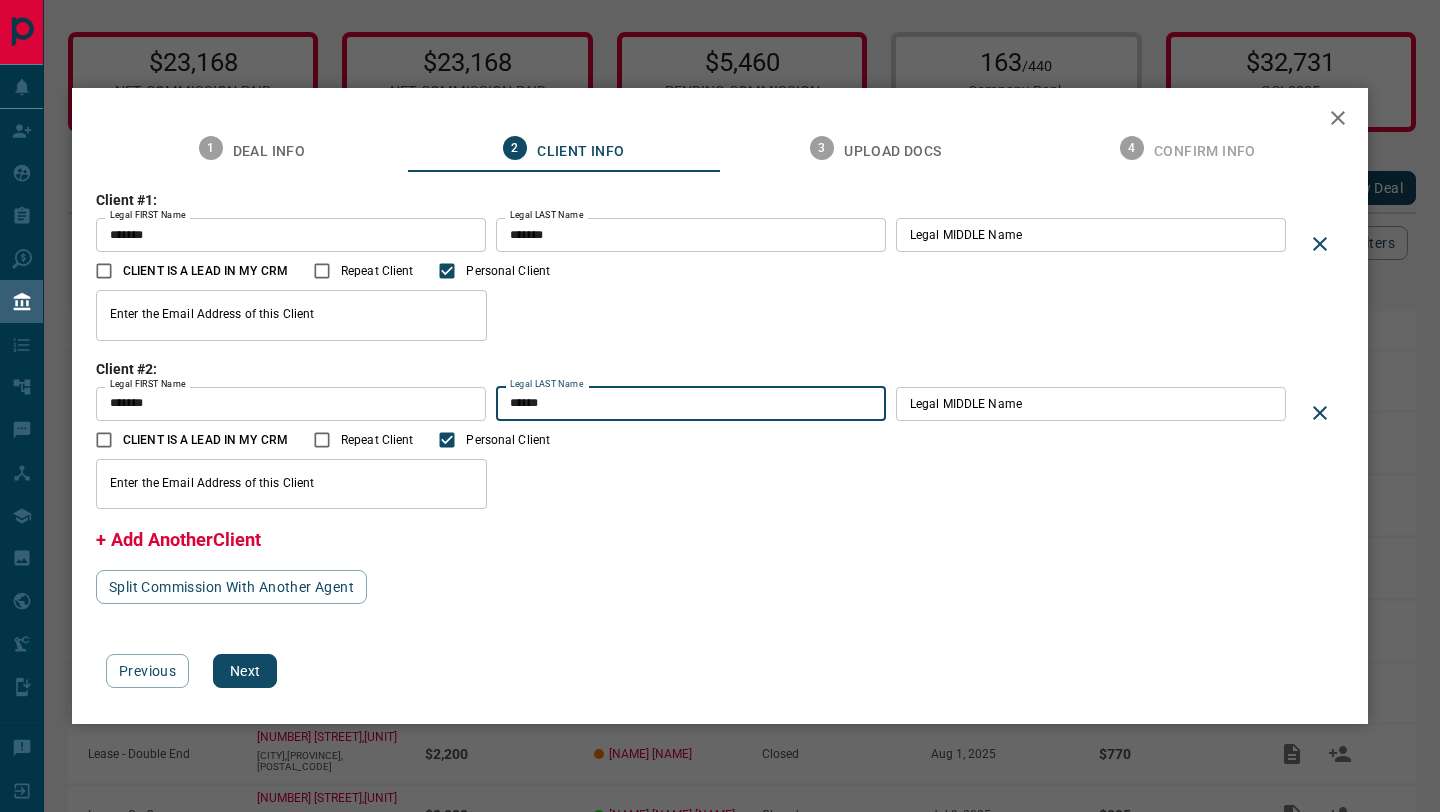 type on "******" 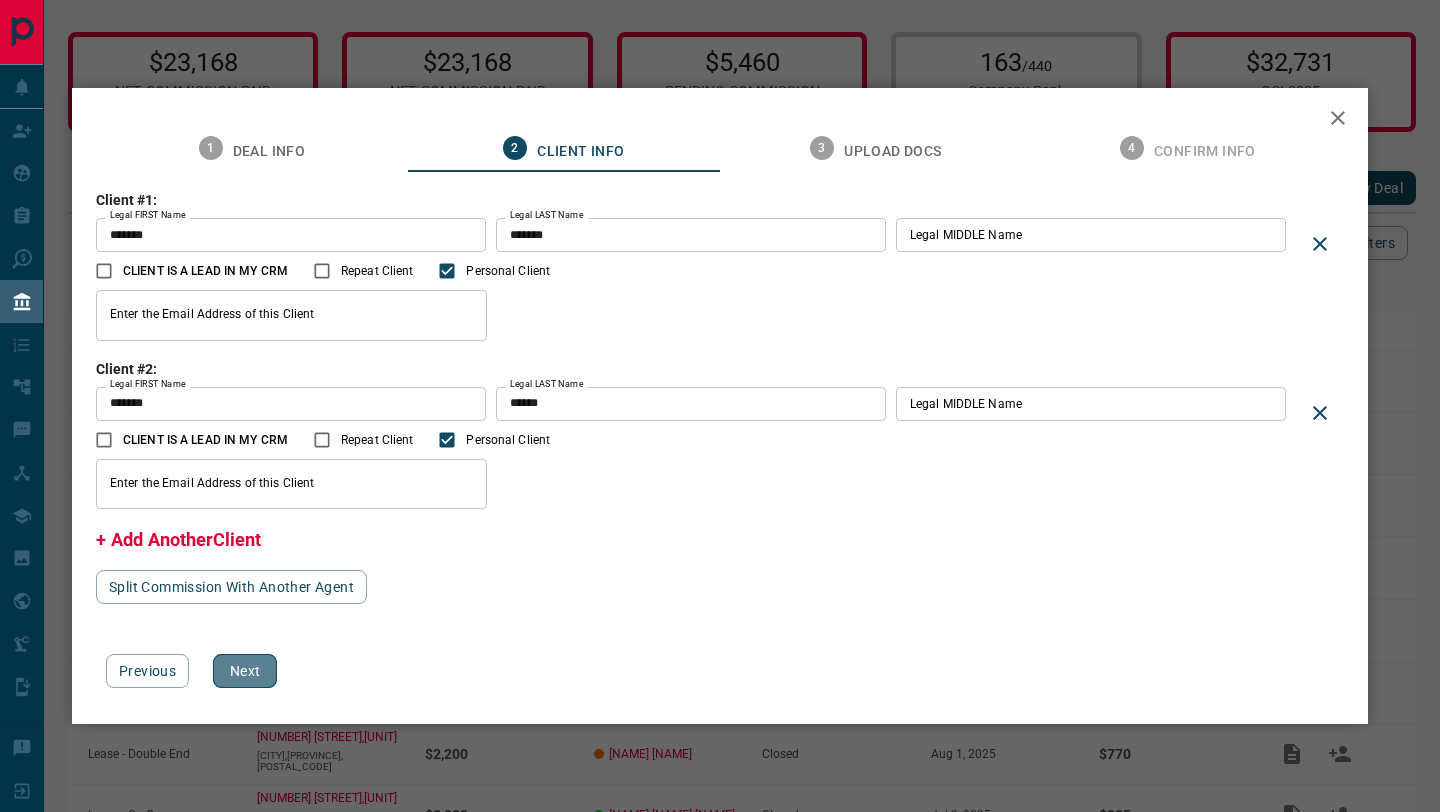 click on "Next" at bounding box center [245, 671] 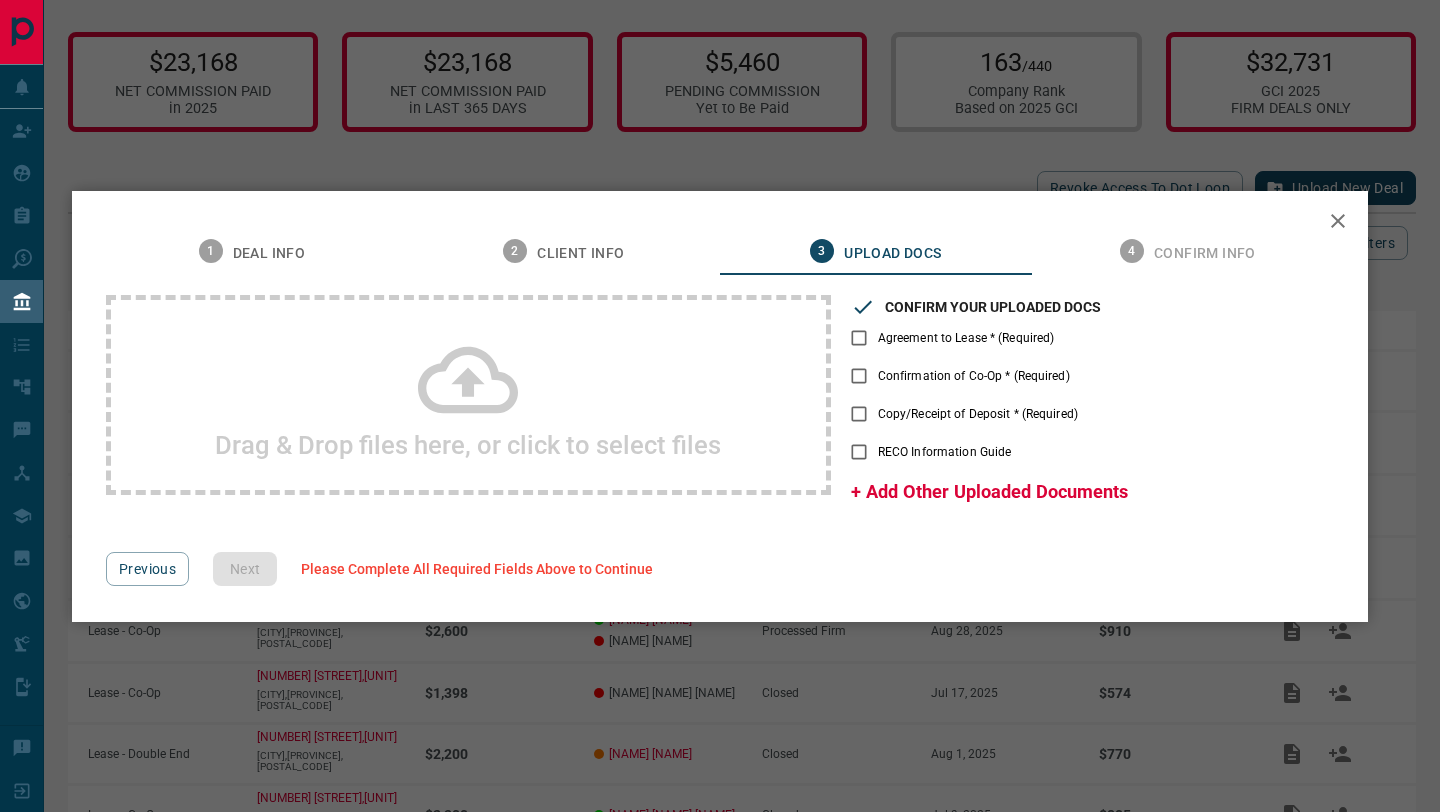 click on "Drag & Drop files here, or click to select files" at bounding box center [468, 445] 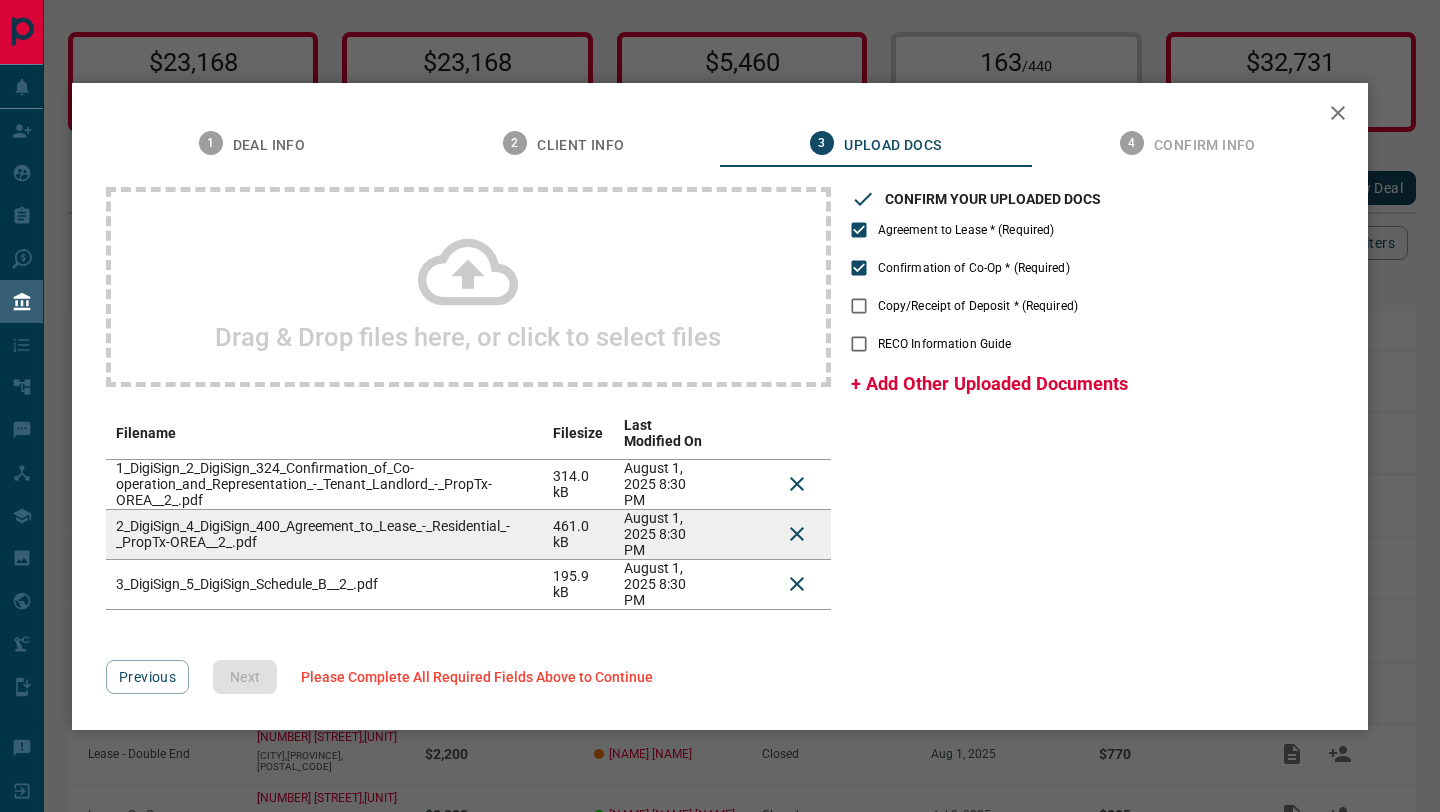 click 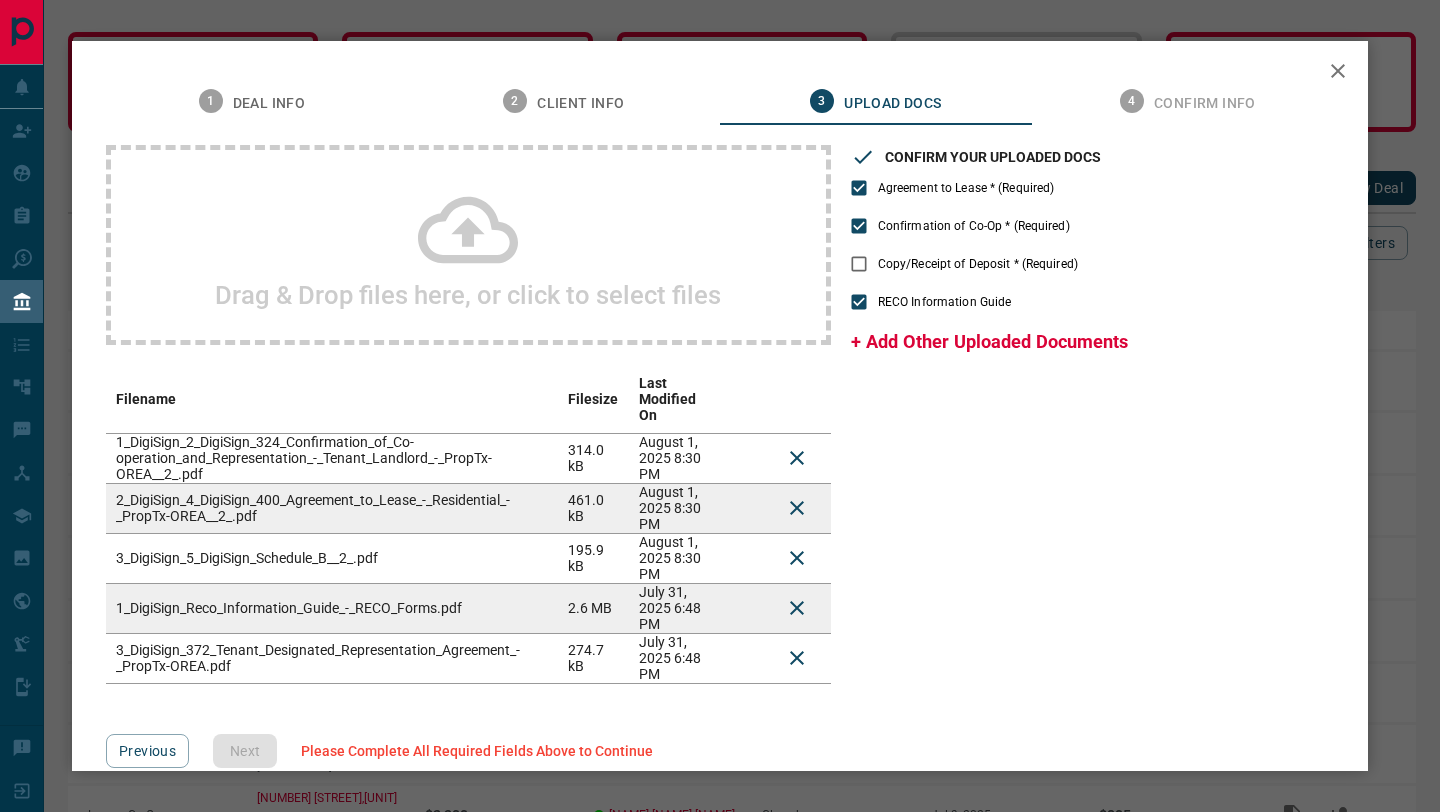 click on "Drag & Drop files here, or click to select files" at bounding box center (468, 245) 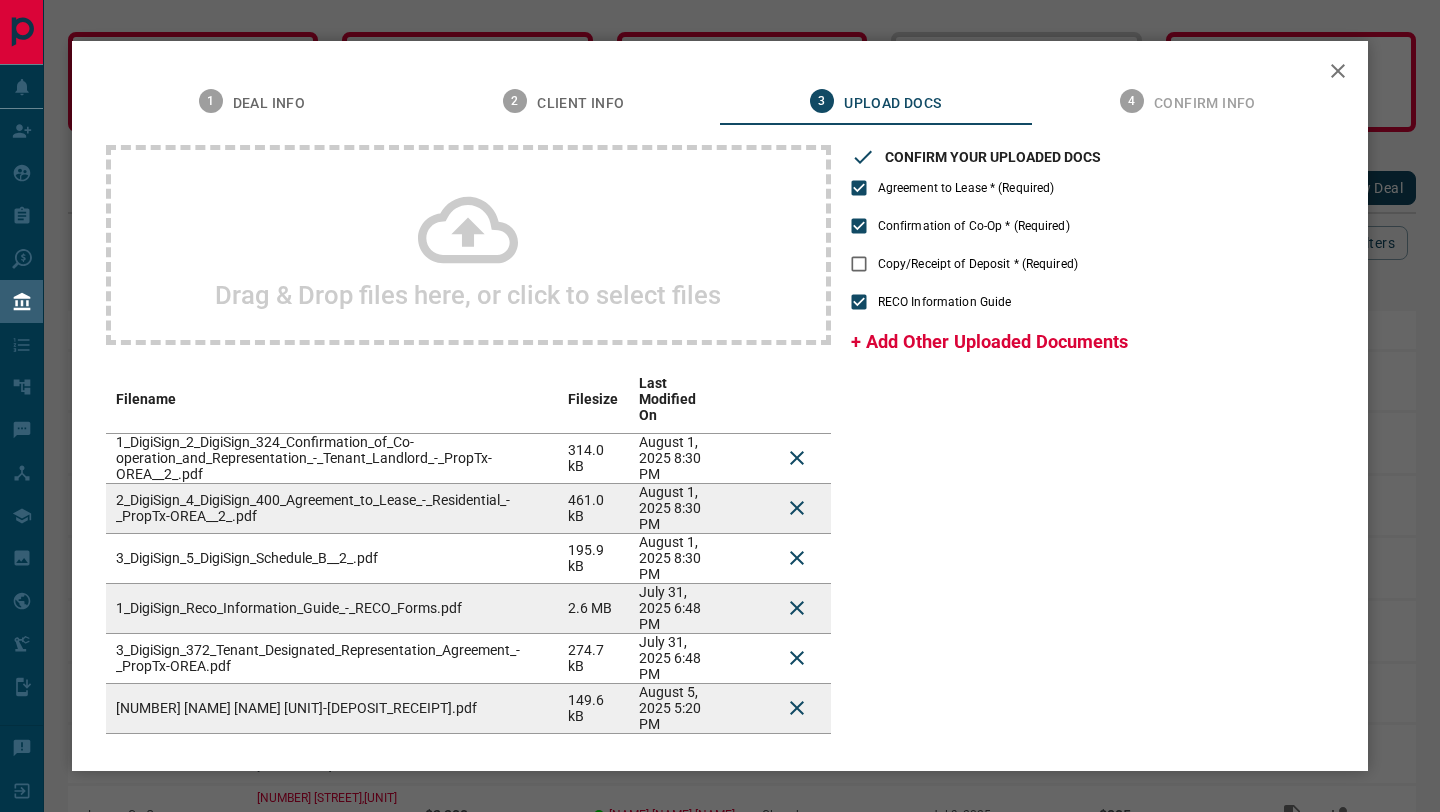 scroll, scrollTop: 82, scrollLeft: 0, axis: vertical 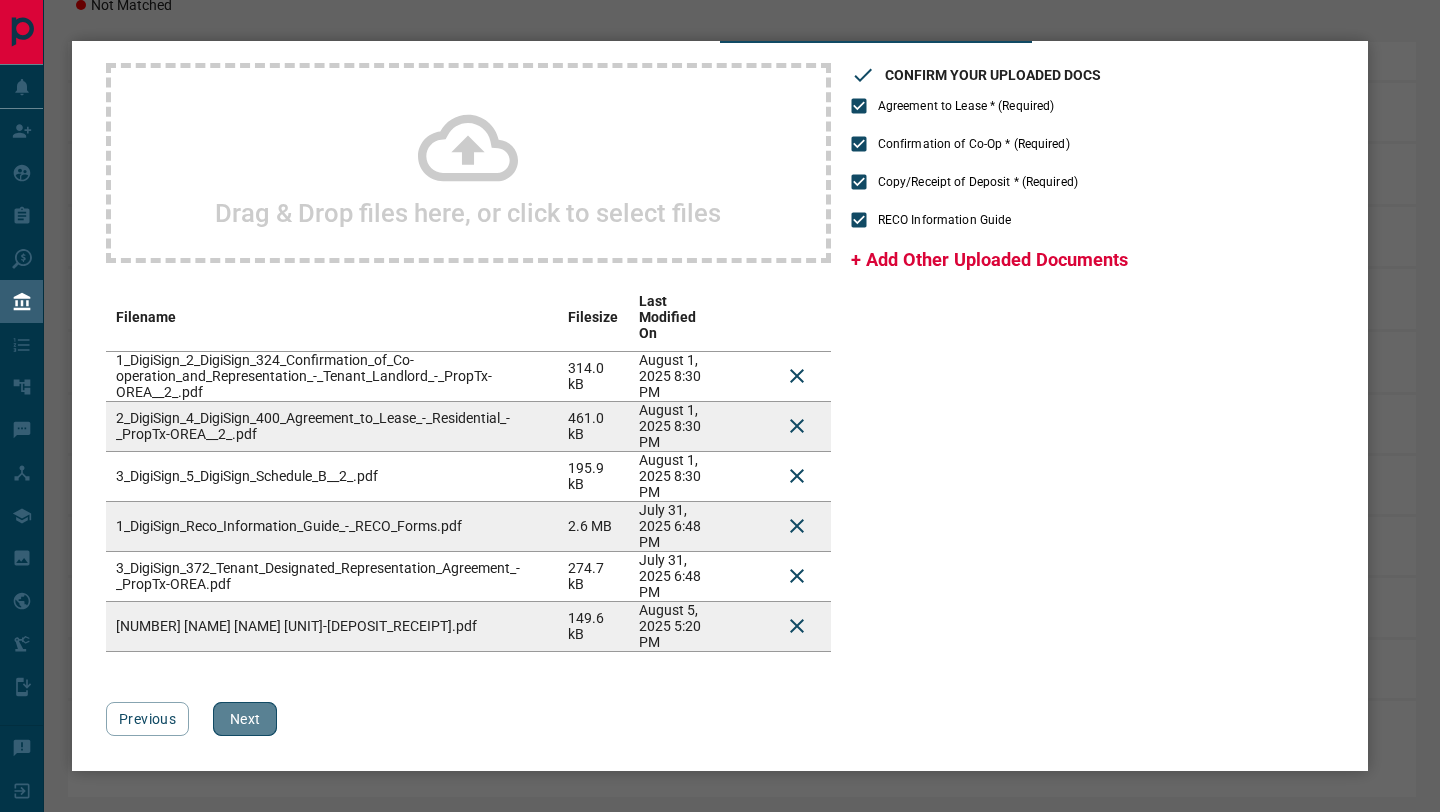 click on "Next" at bounding box center [245, 719] 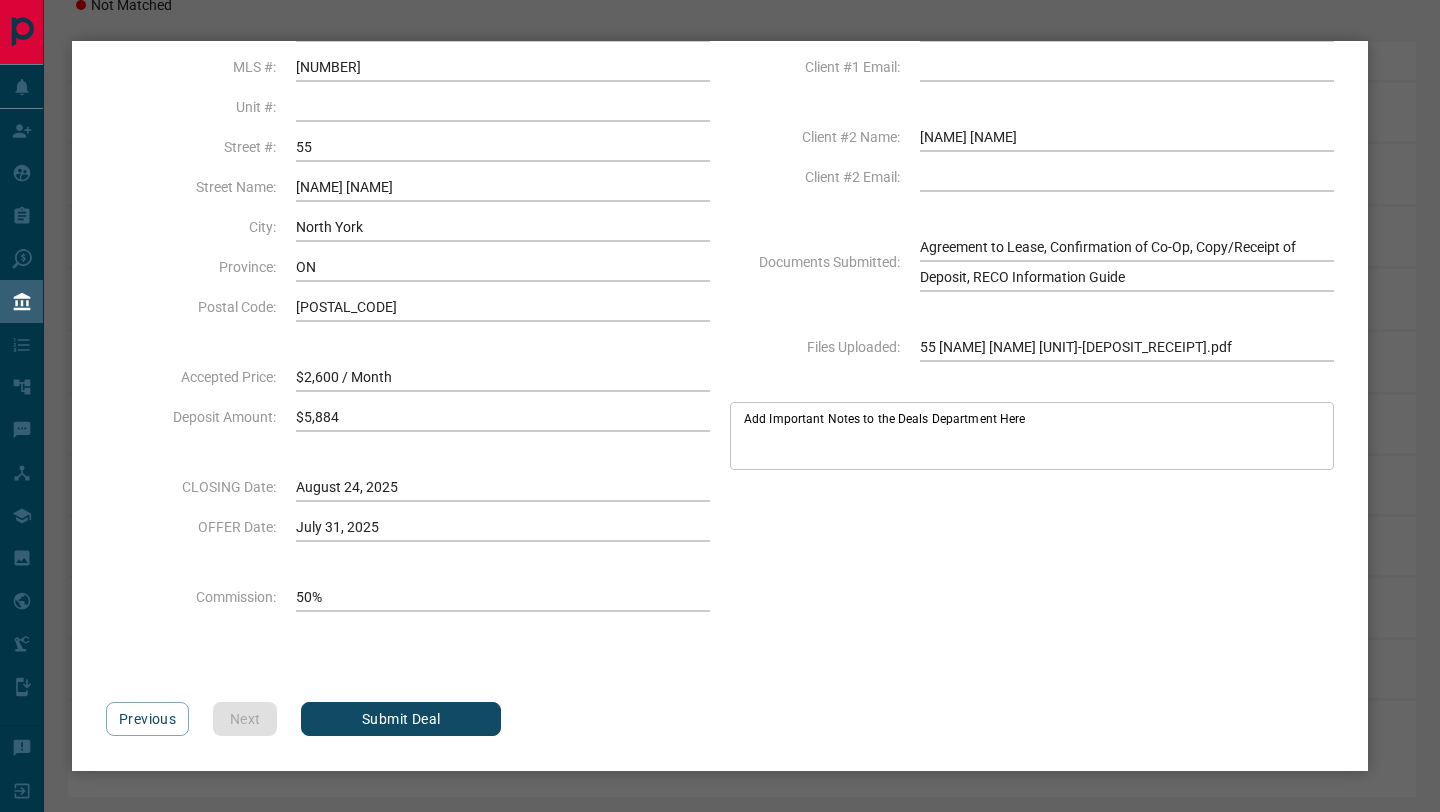 scroll, scrollTop: 191, scrollLeft: 0, axis: vertical 